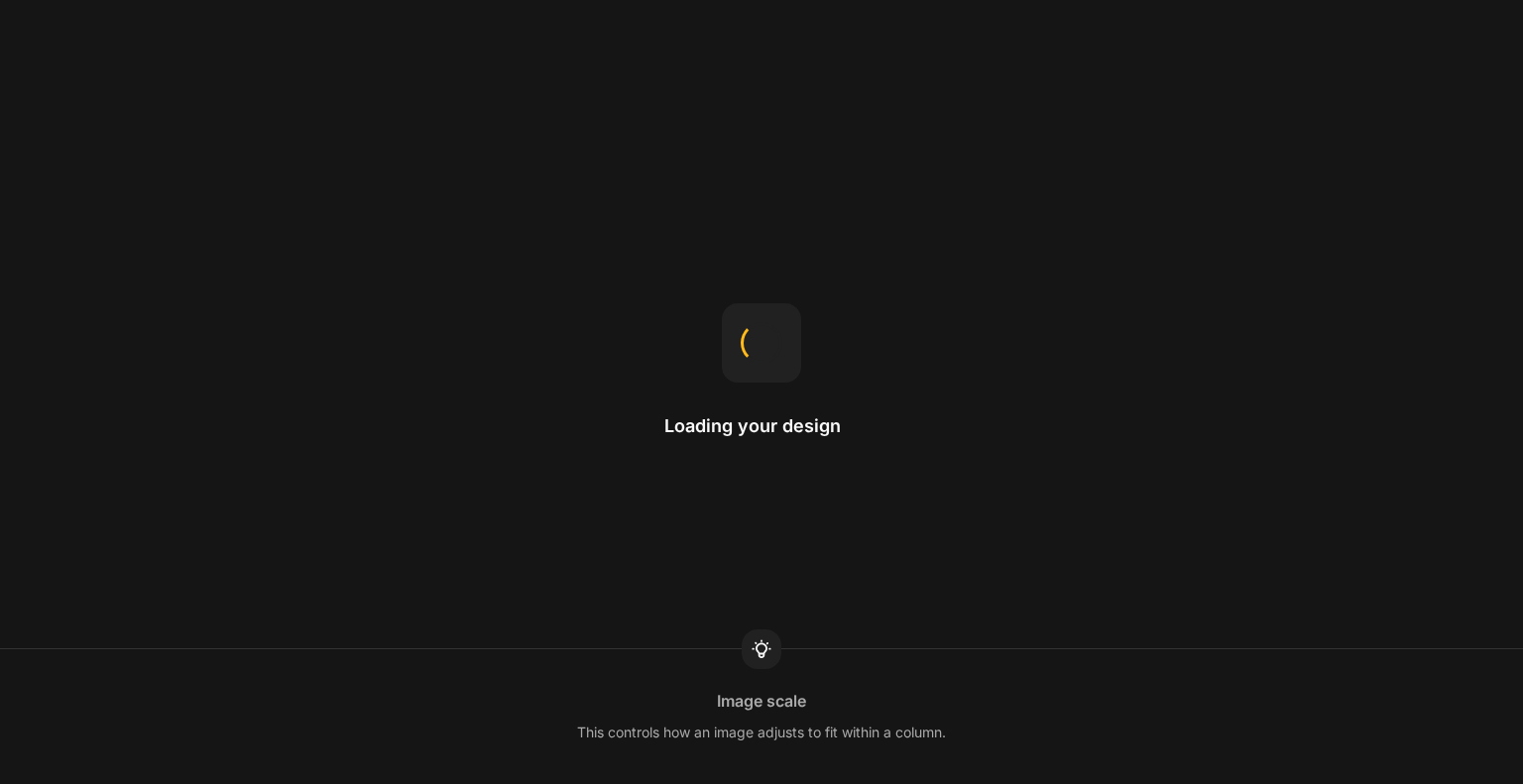 scroll, scrollTop: 0, scrollLeft: 0, axis: both 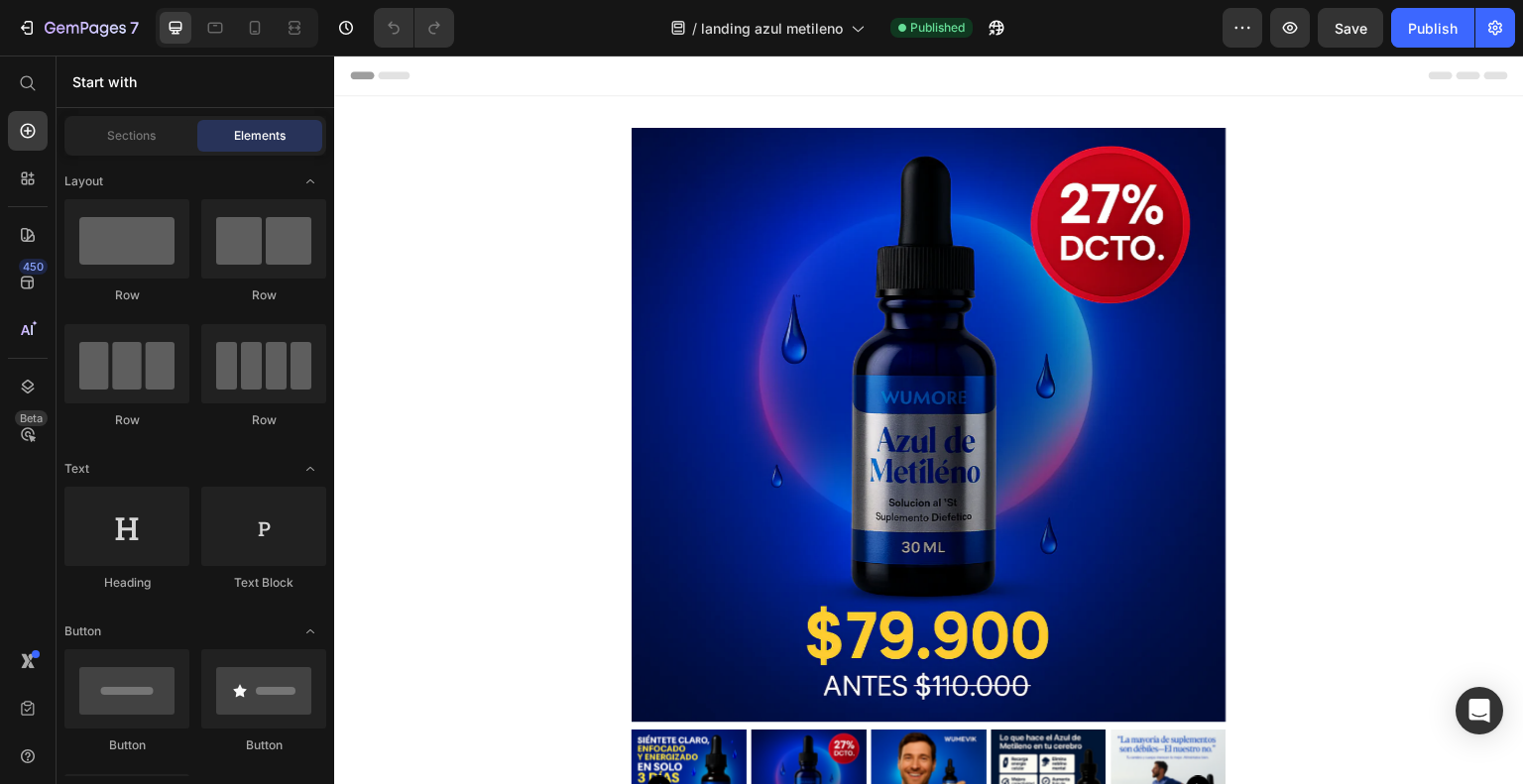 click 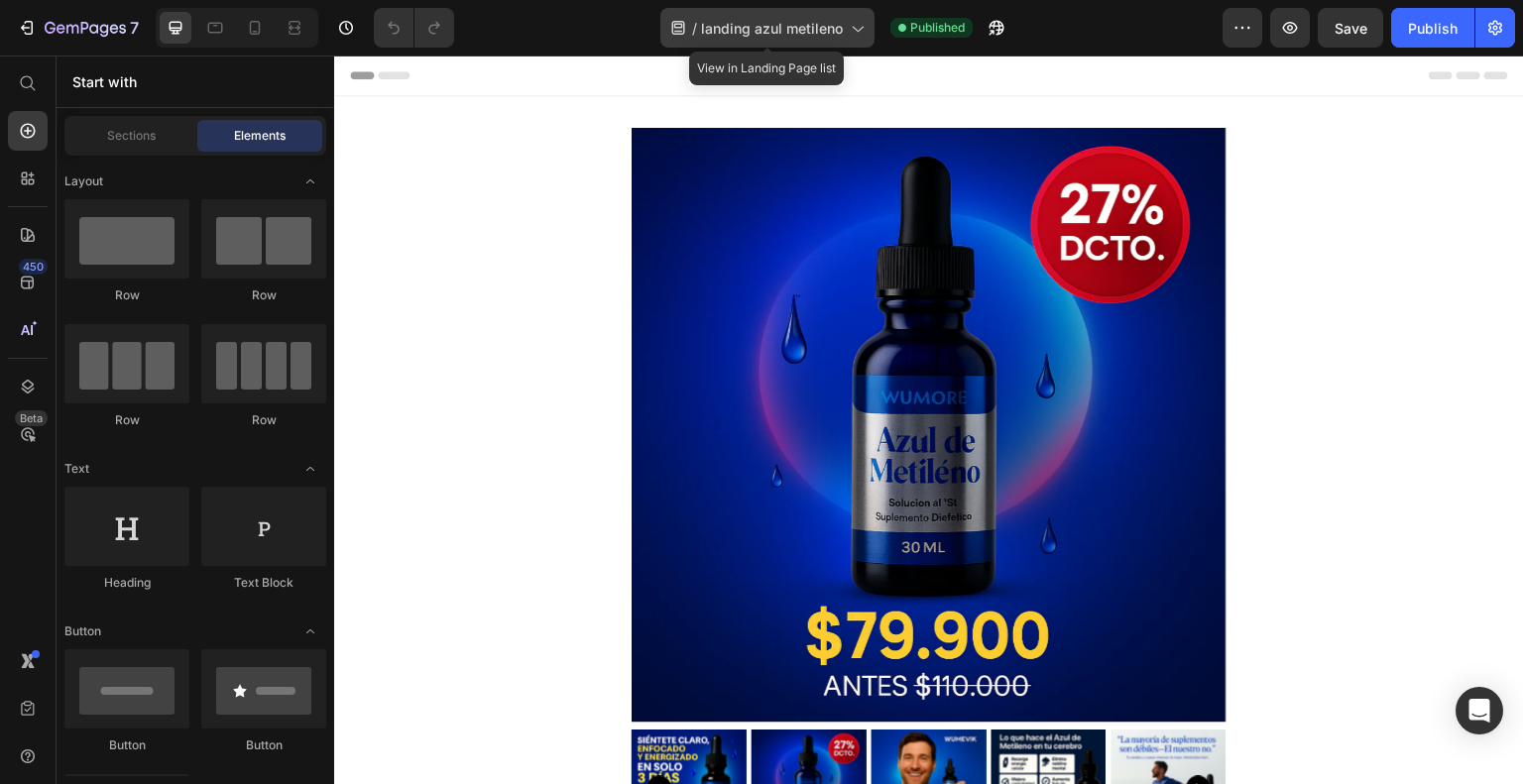 click on "landing azul metileno" at bounding box center [771, 28] 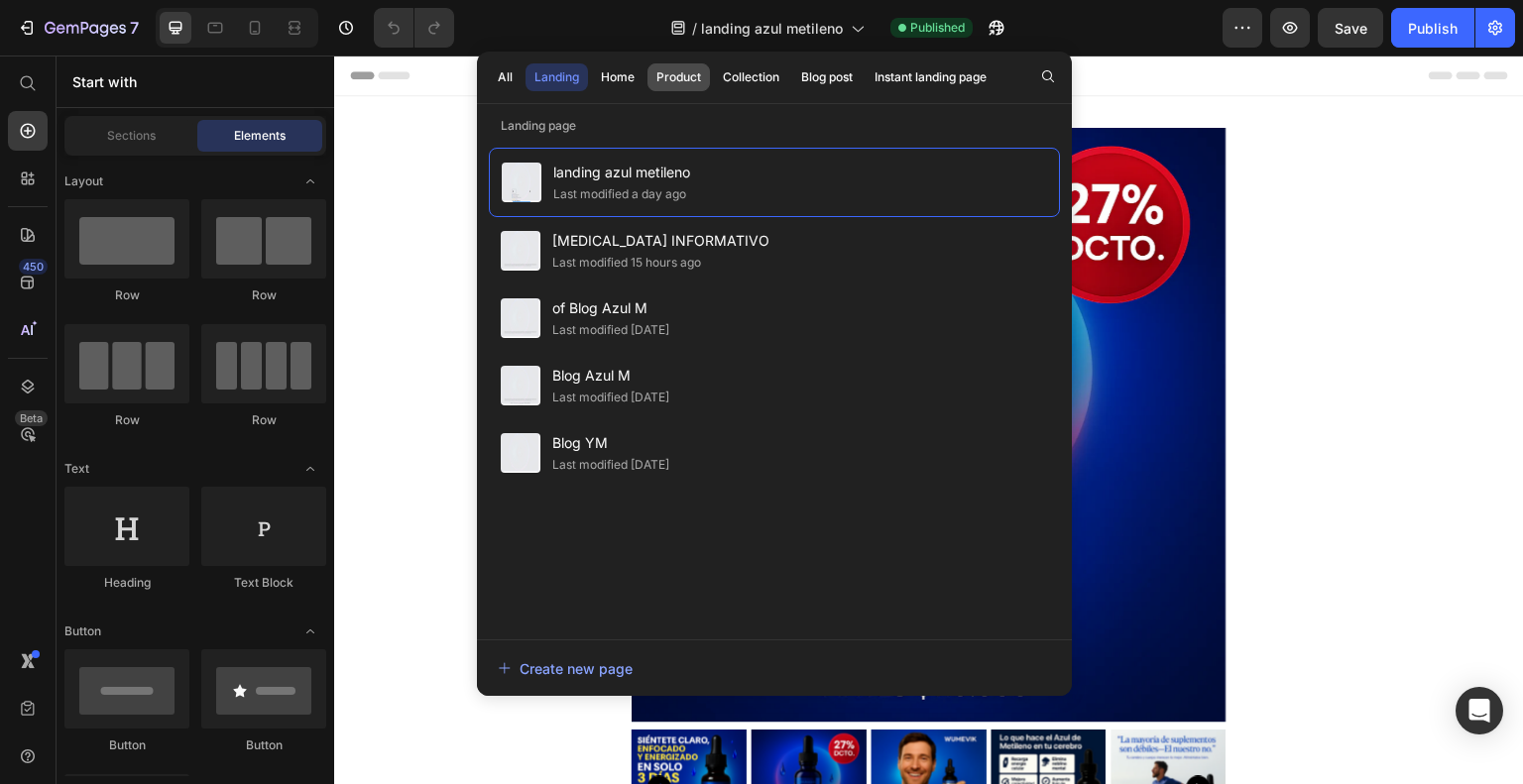 click on "Product" at bounding box center [678, 77] 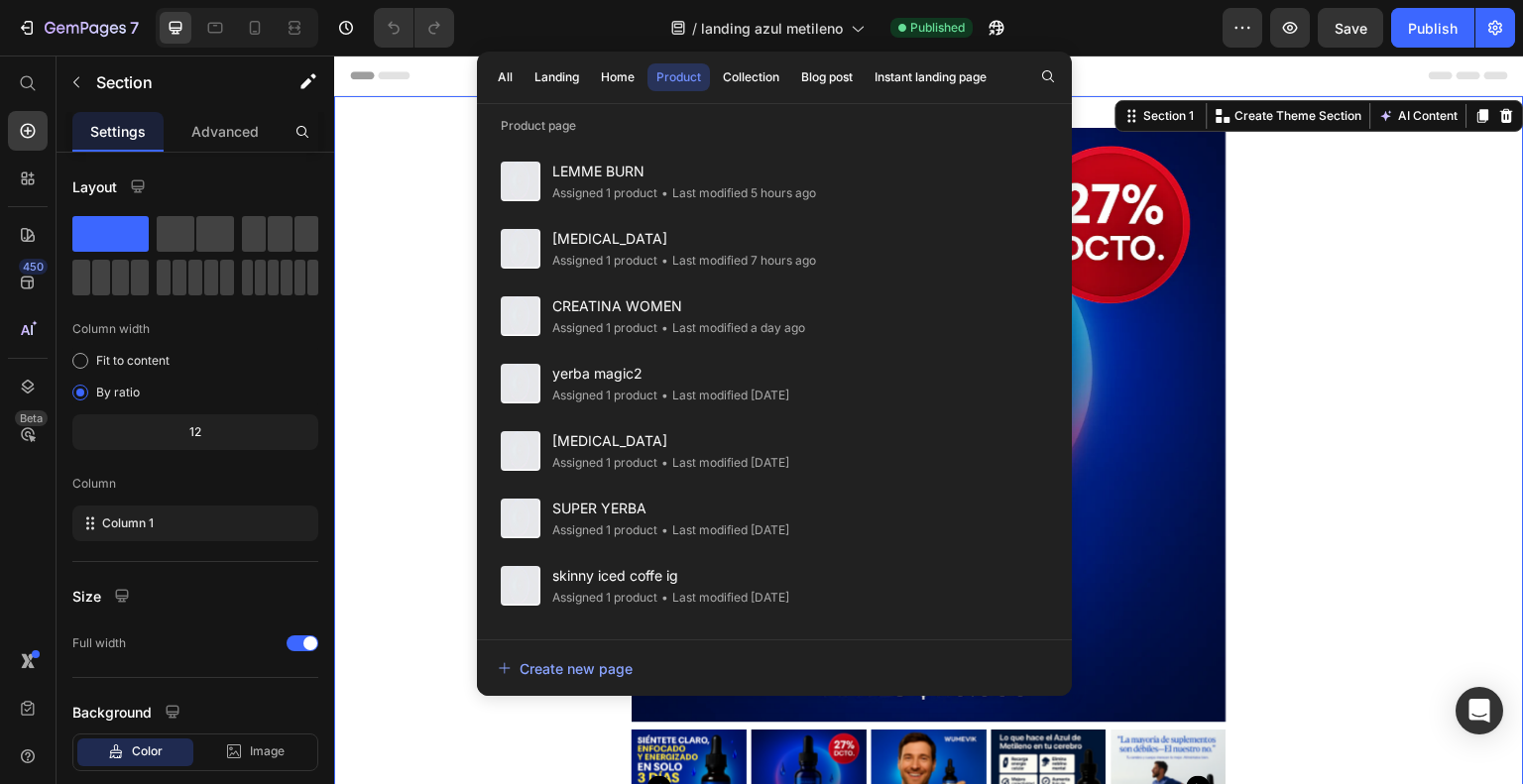 scroll, scrollTop: 36, scrollLeft: 0, axis: vertical 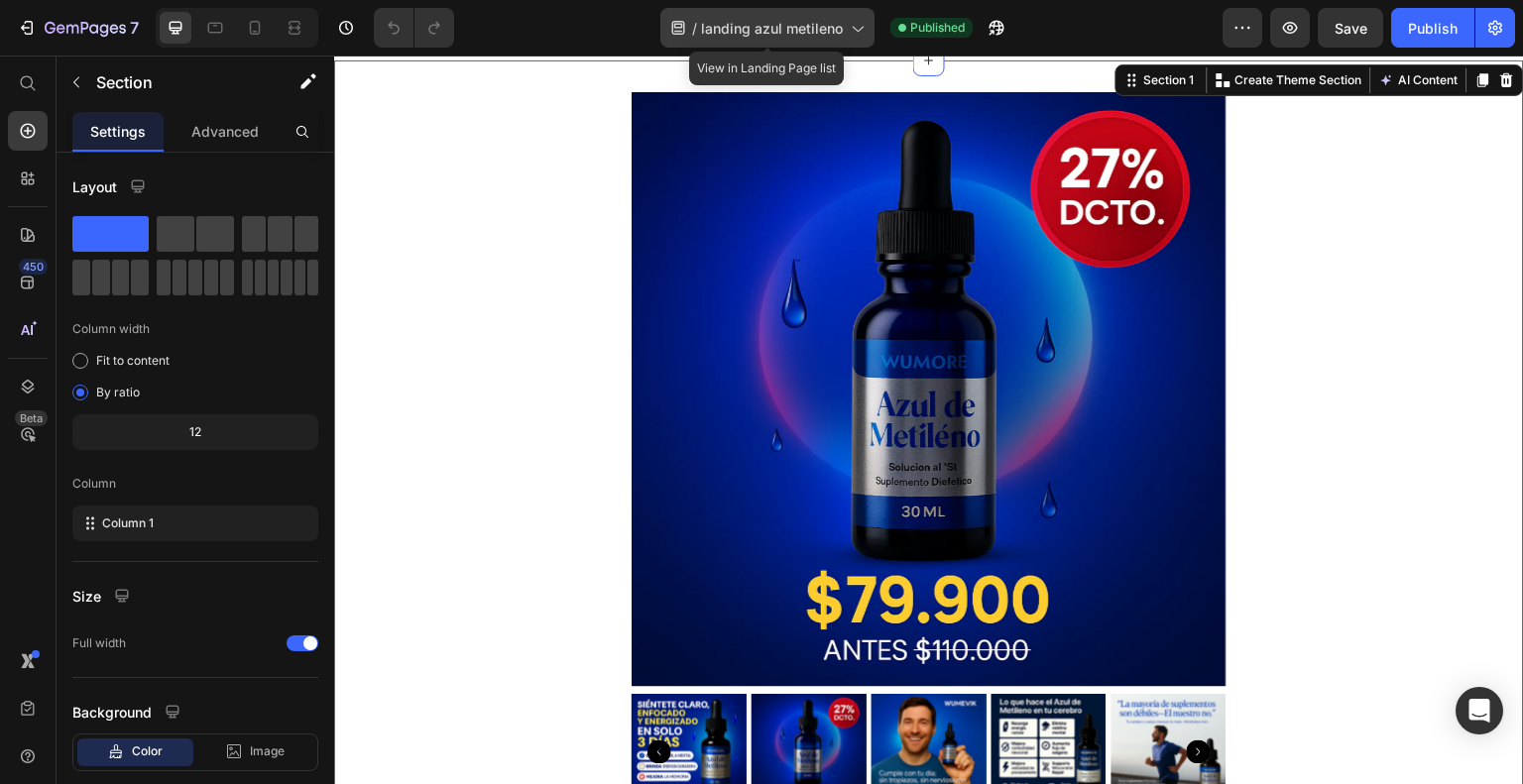 click on "landing azul metileno" at bounding box center (771, 28) 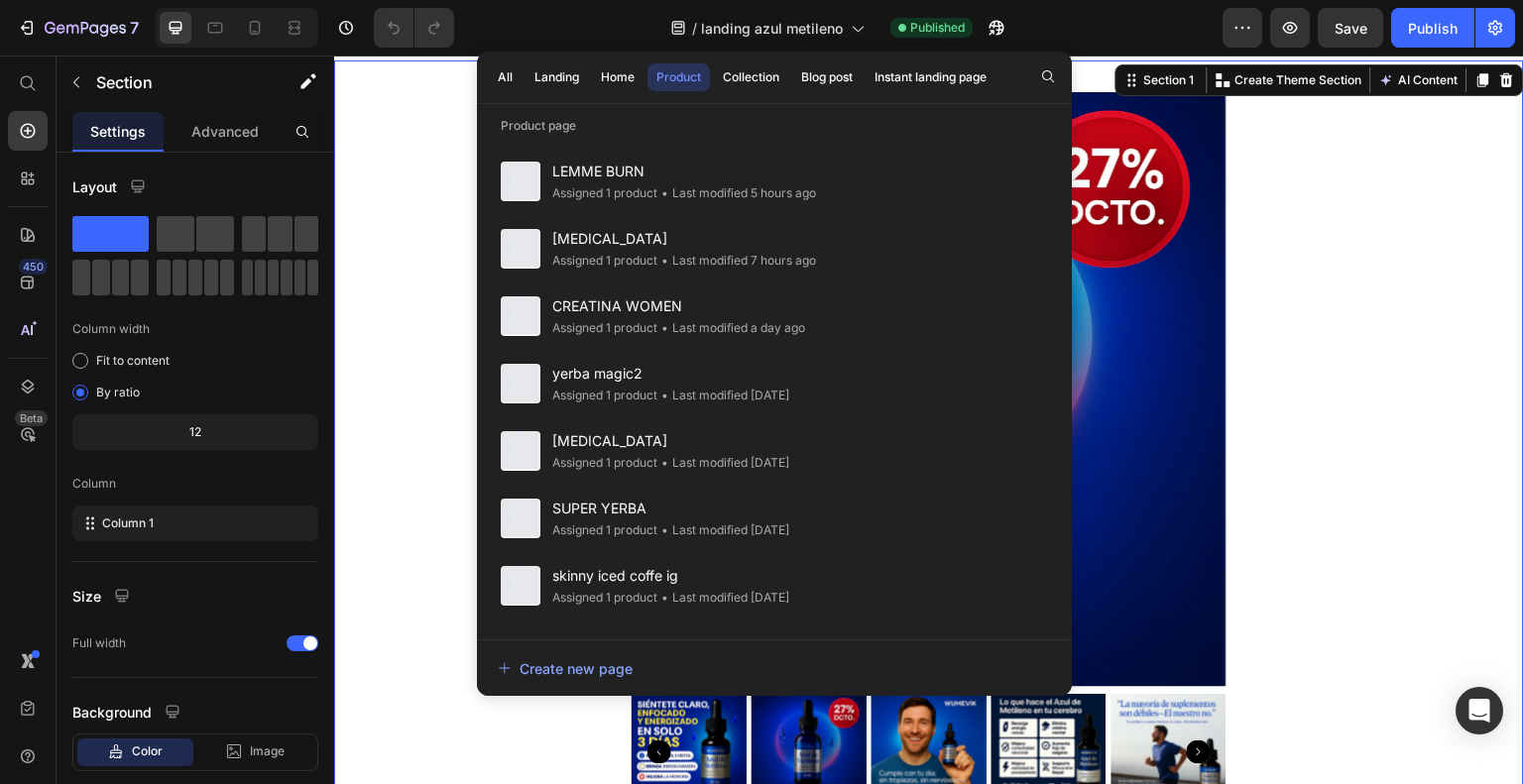 click on "Product Images Elimina la neblina mental Aumenta la energía  Favorece el buen estado de ánimo Item List Icon Icon Icon Icon Icon Icon List 485 Reviews! Text Block Row [MEDICAL_DATA] Product Title
click aquí paga en casa   Button Product" at bounding box center (929, 598) 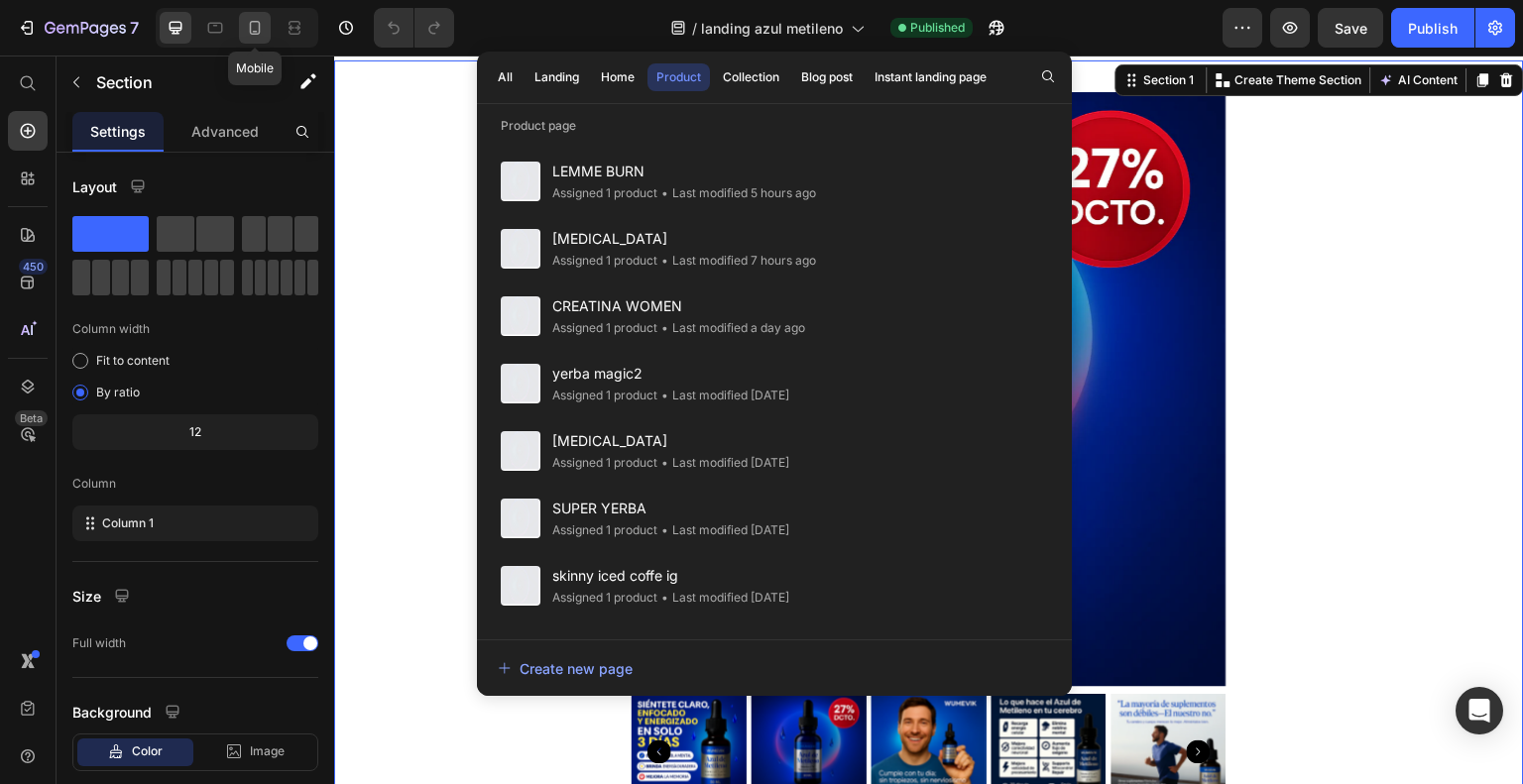 click 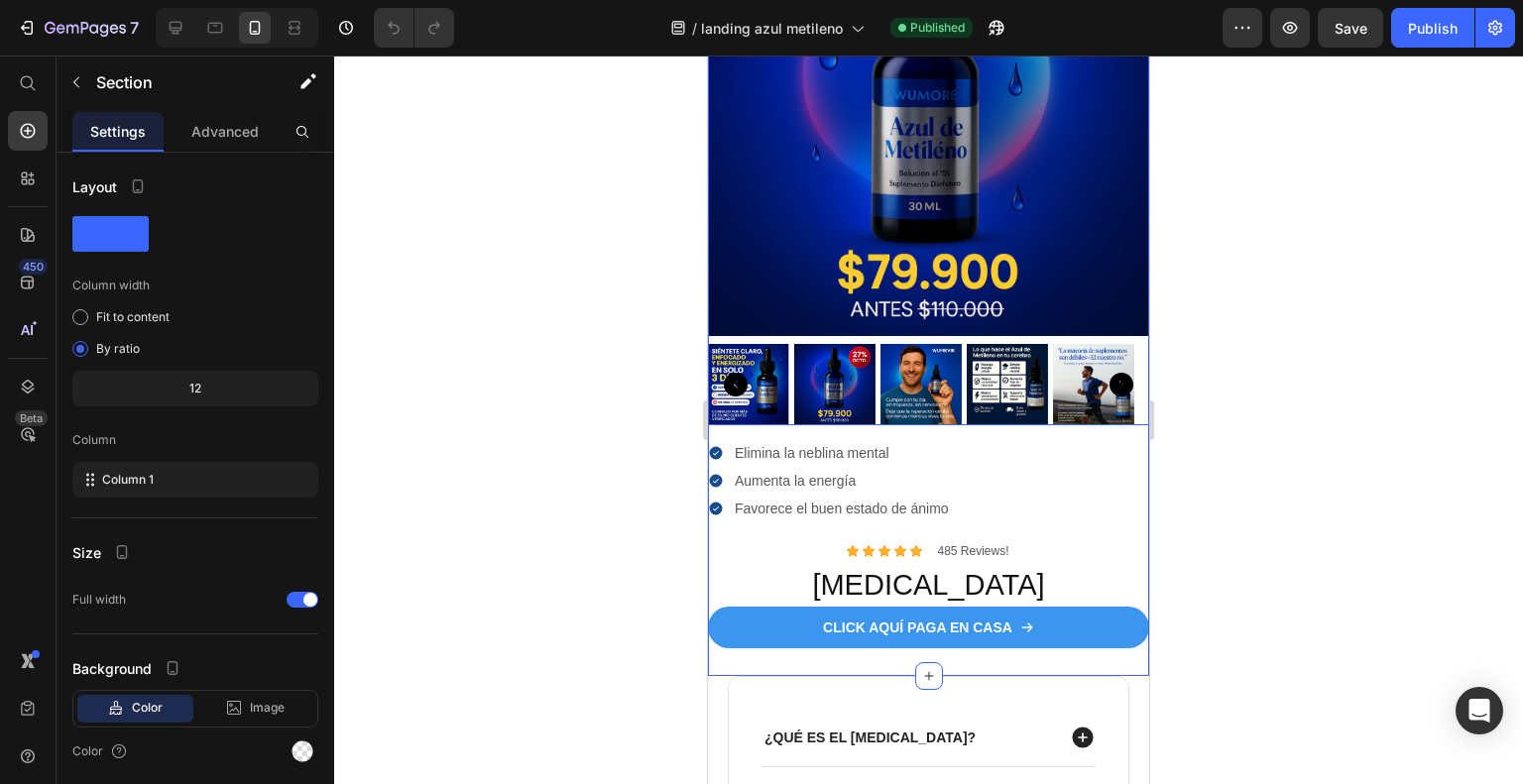 scroll, scrollTop: 202, scrollLeft: 0, axis: vertical 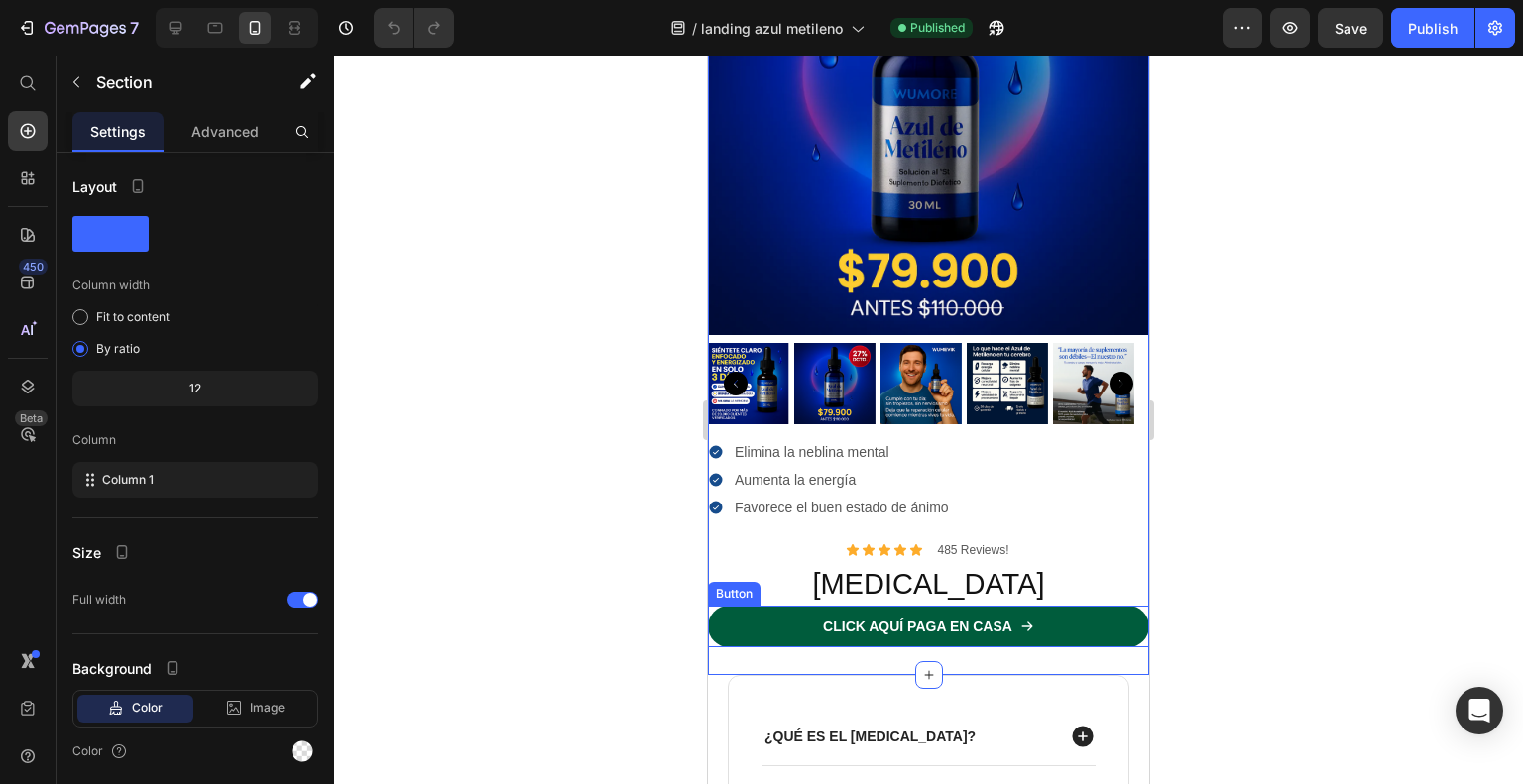 click on "click aquí paga en casa" at bounding box center (928, 626) 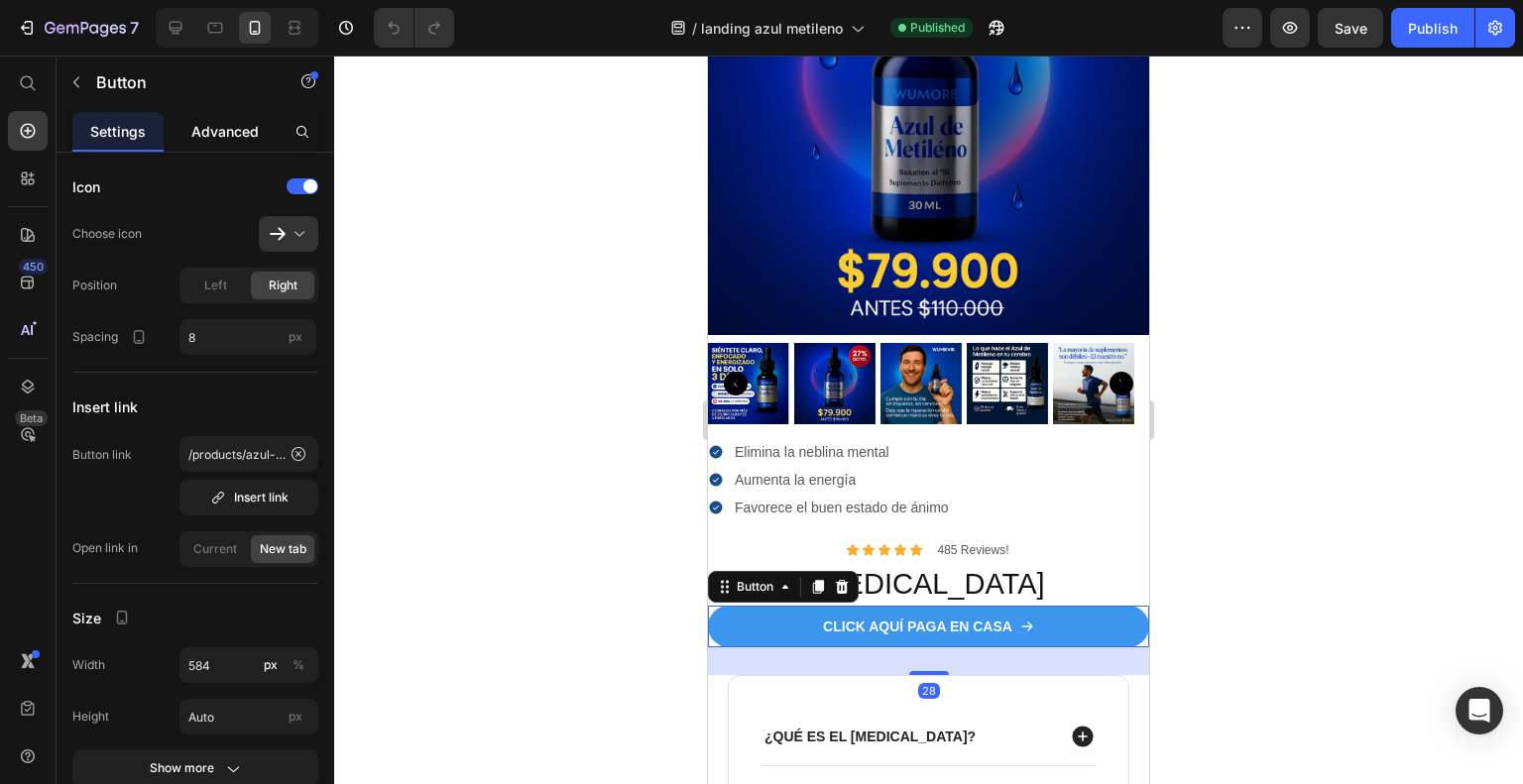 click on "Advanced" at bounding box center (225, 131) 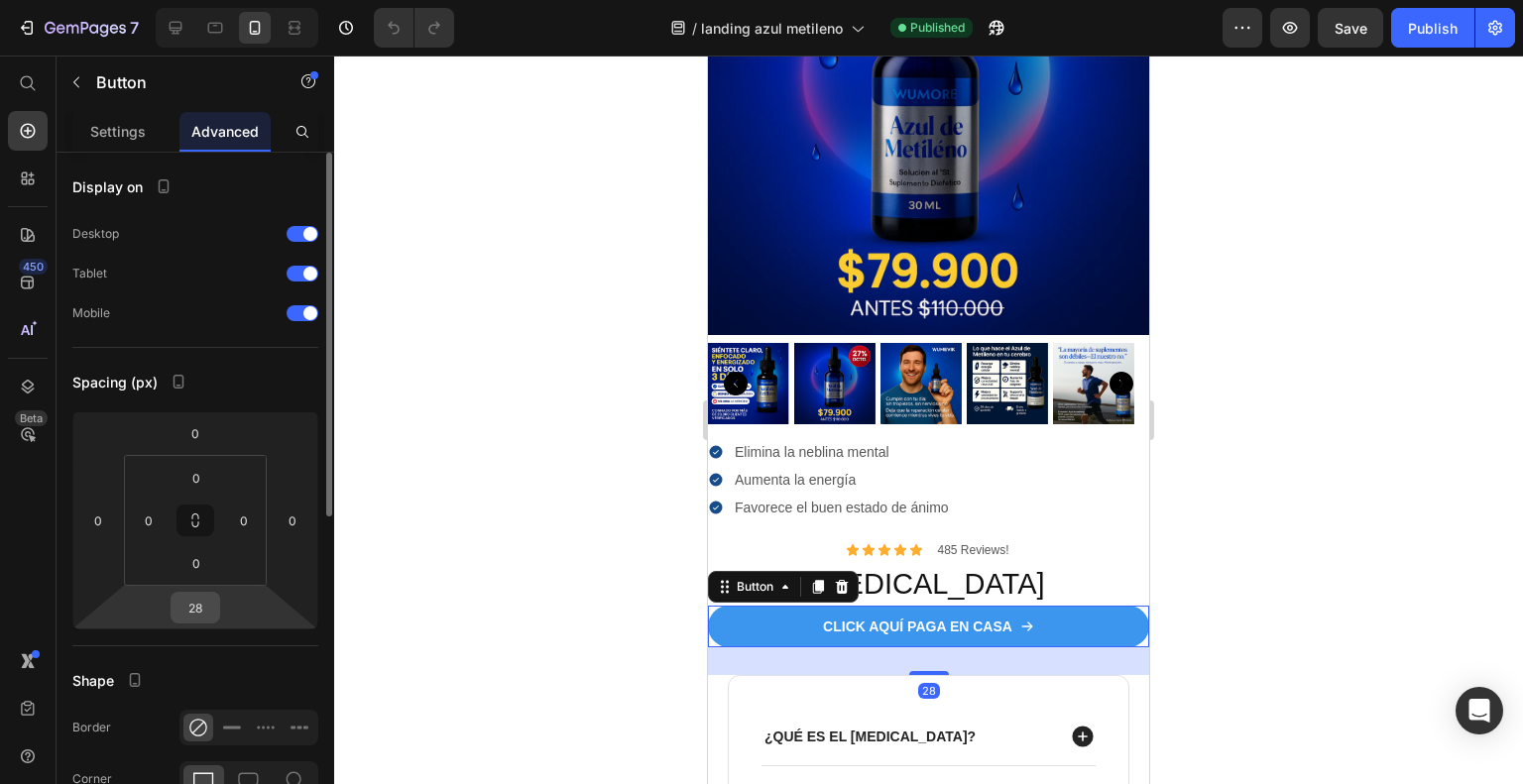 scroll, scrollTop: 567, scrollLeft: 0, axis: vertical 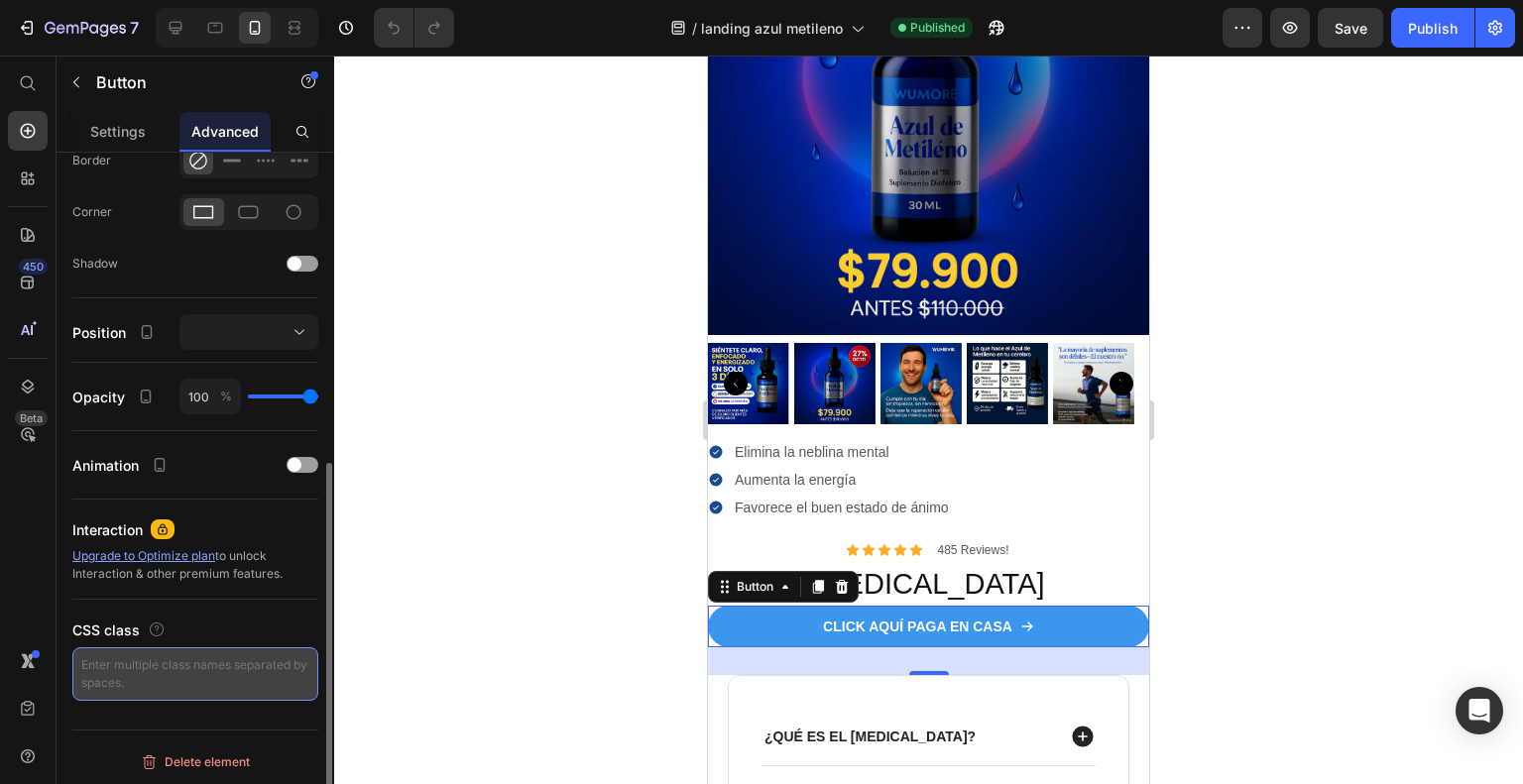 click at bounding box center [195, 674] 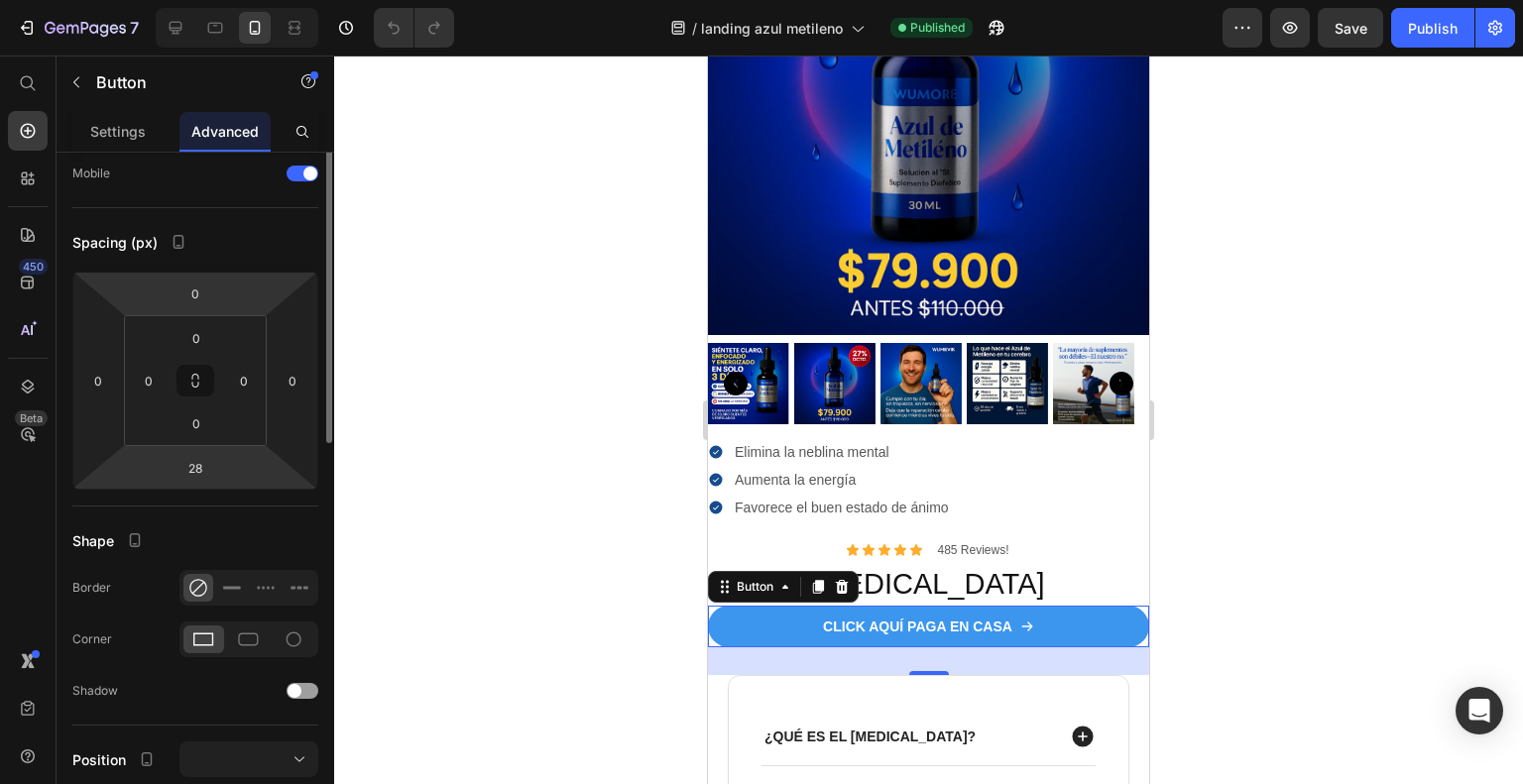 scroll, scrollTop: 0, scrollLeft: 0, axis: both 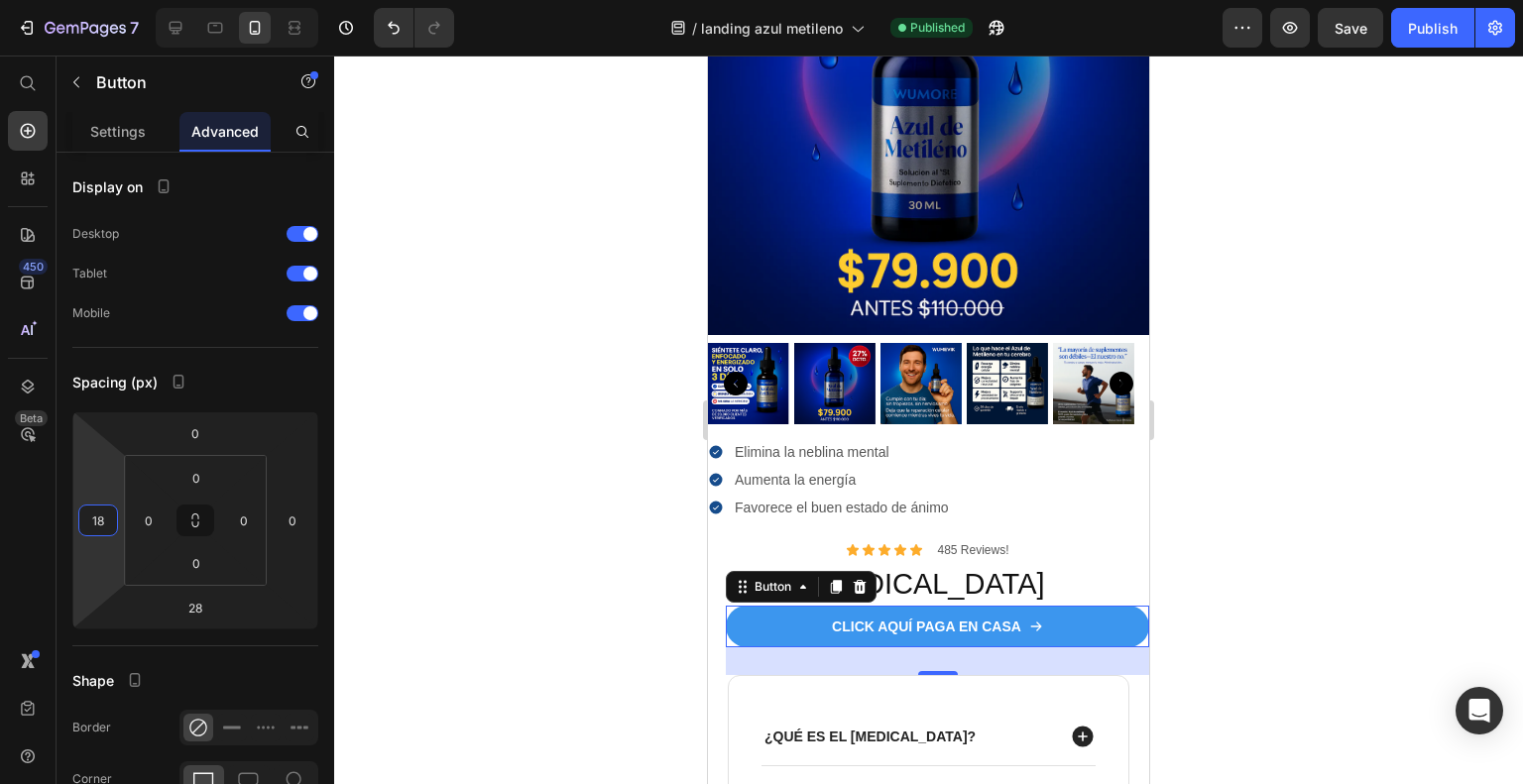 click on "7  Version history  /  landing azul metileno Published Preview  Save   Publish  450 Beta Start with Sections Elements Hero Section Product Detail Brands Trusted Badges Guarantee Product Breakdown How to use Testimonials Compare Bundle FAQs Social Proof Brand Story Product List Collection Blog List Contact Sticky Add to Cart Custom Footer Browse Library 450 Layout
Row
Row
Row
Row Text
Heading
Text Block Button
Button
Button
Sticky Back to top Media
Image" at bounding box center (762, 0) 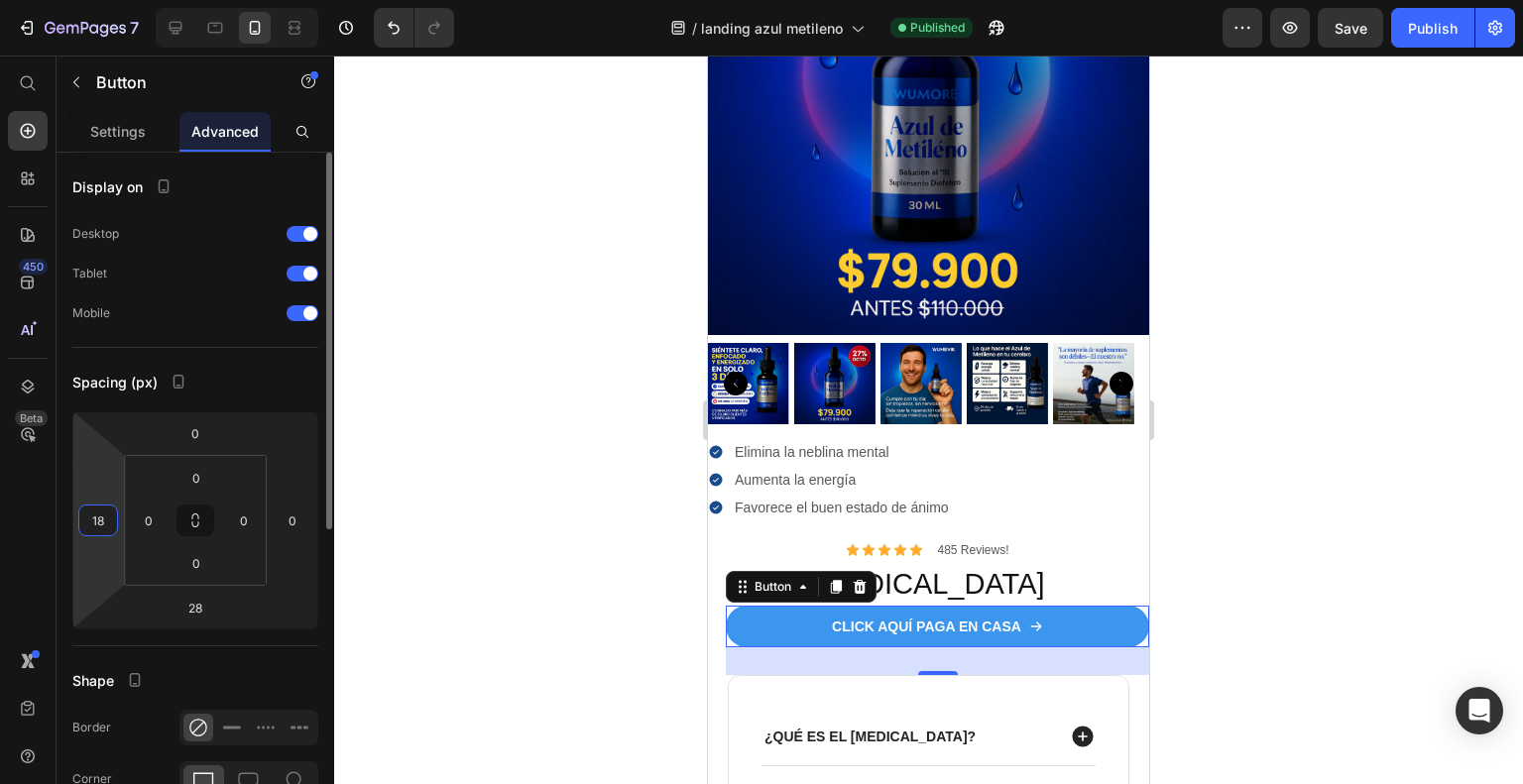 click on "18" at bounding box center [98, 520] 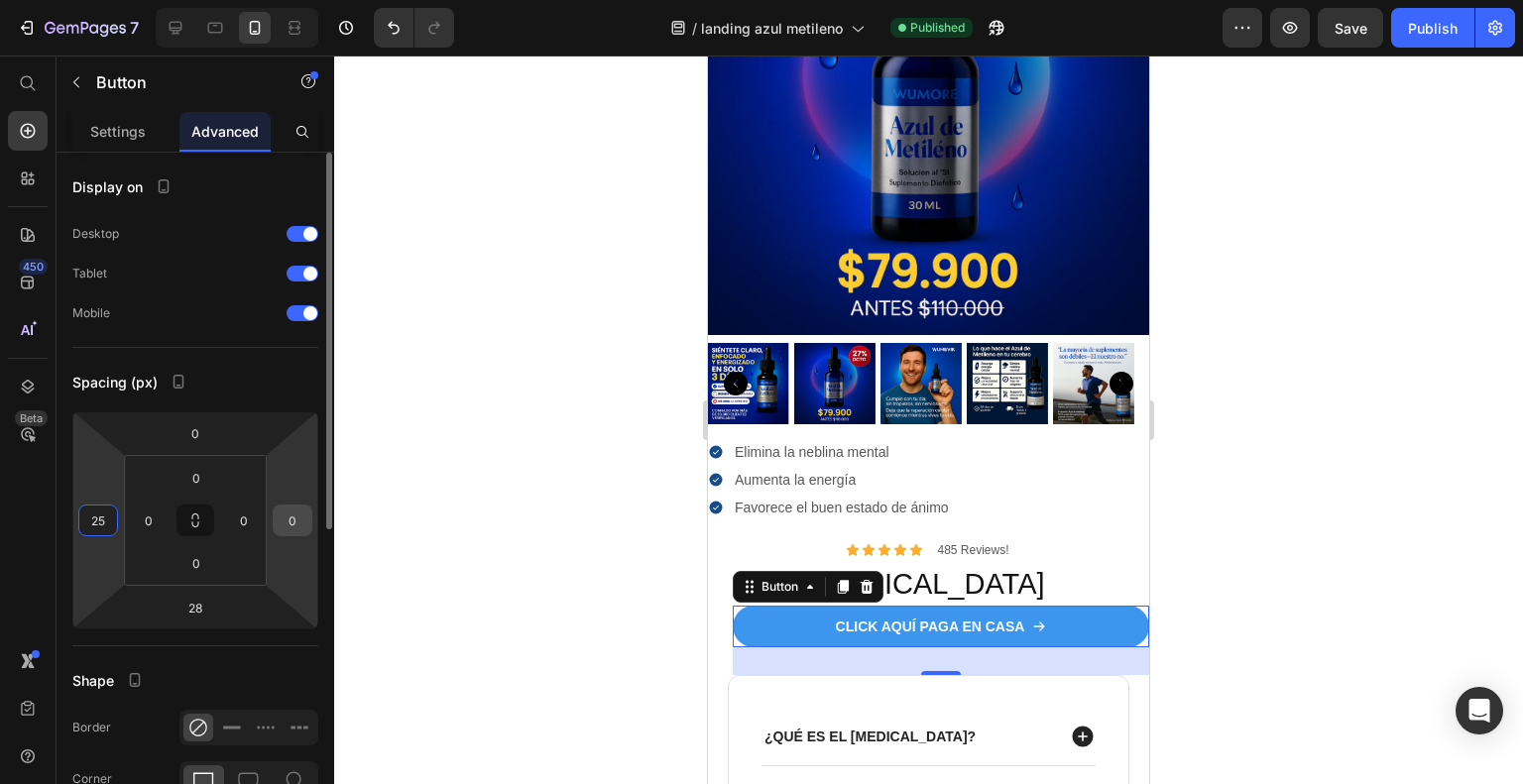 type on "25" 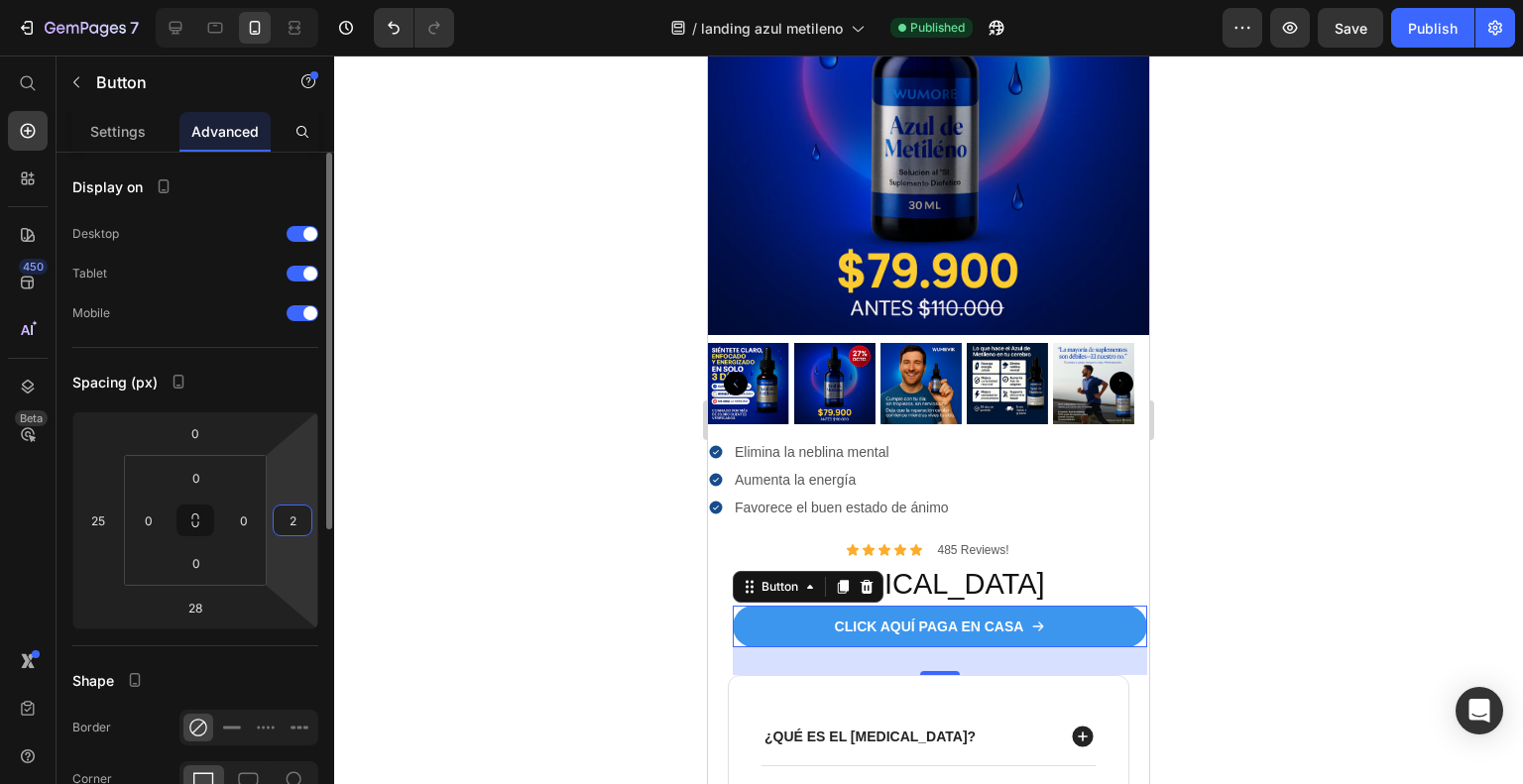 click on "2" at bounding box center [293, 520] 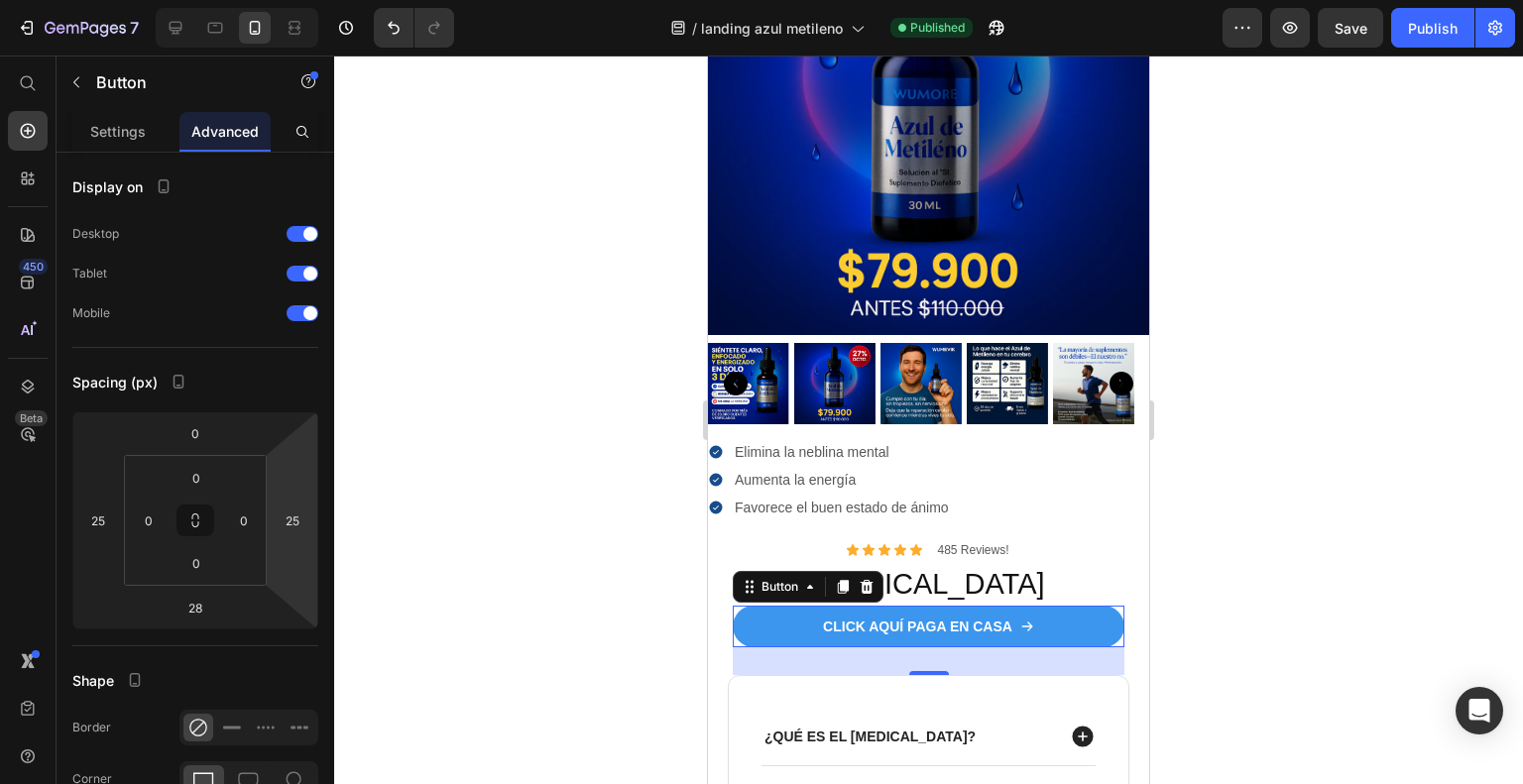 click 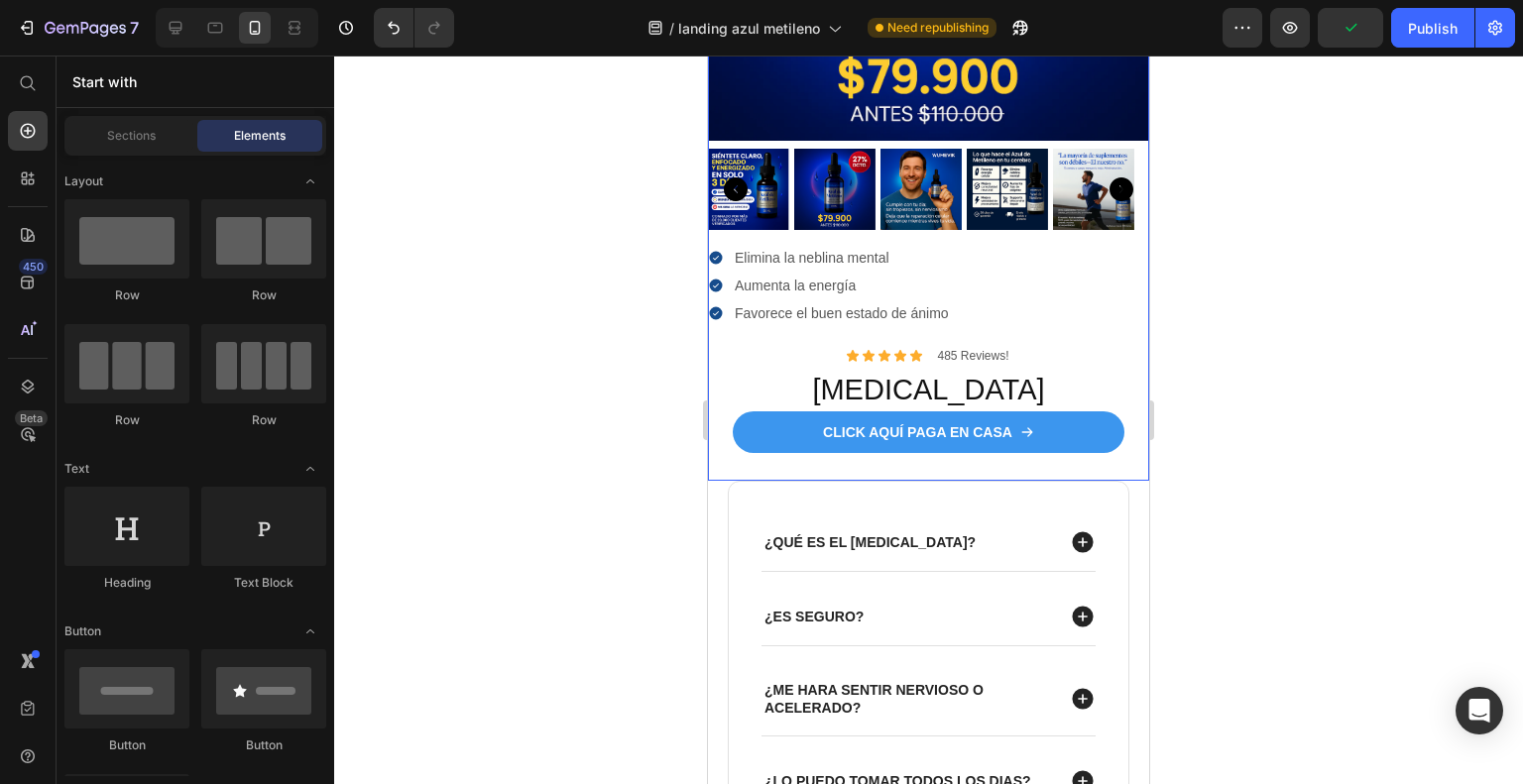 scroll, scrollTop: 295, scrollLeft: 0, axis: vertical 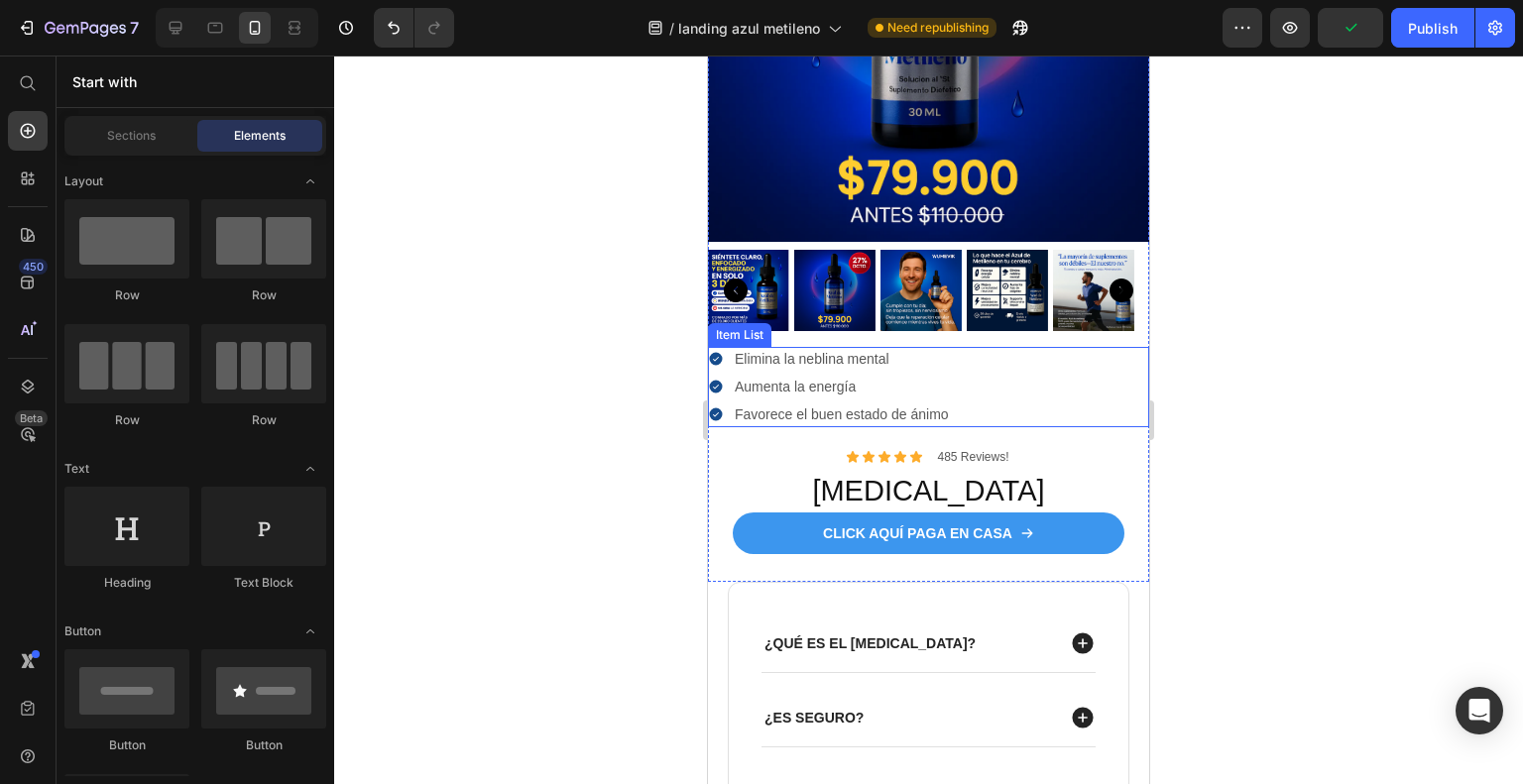 click on "Elimina la neblina mental Aumenta la energía  Favorece el buen estado de ánimo" at bounding box center (928, 387) 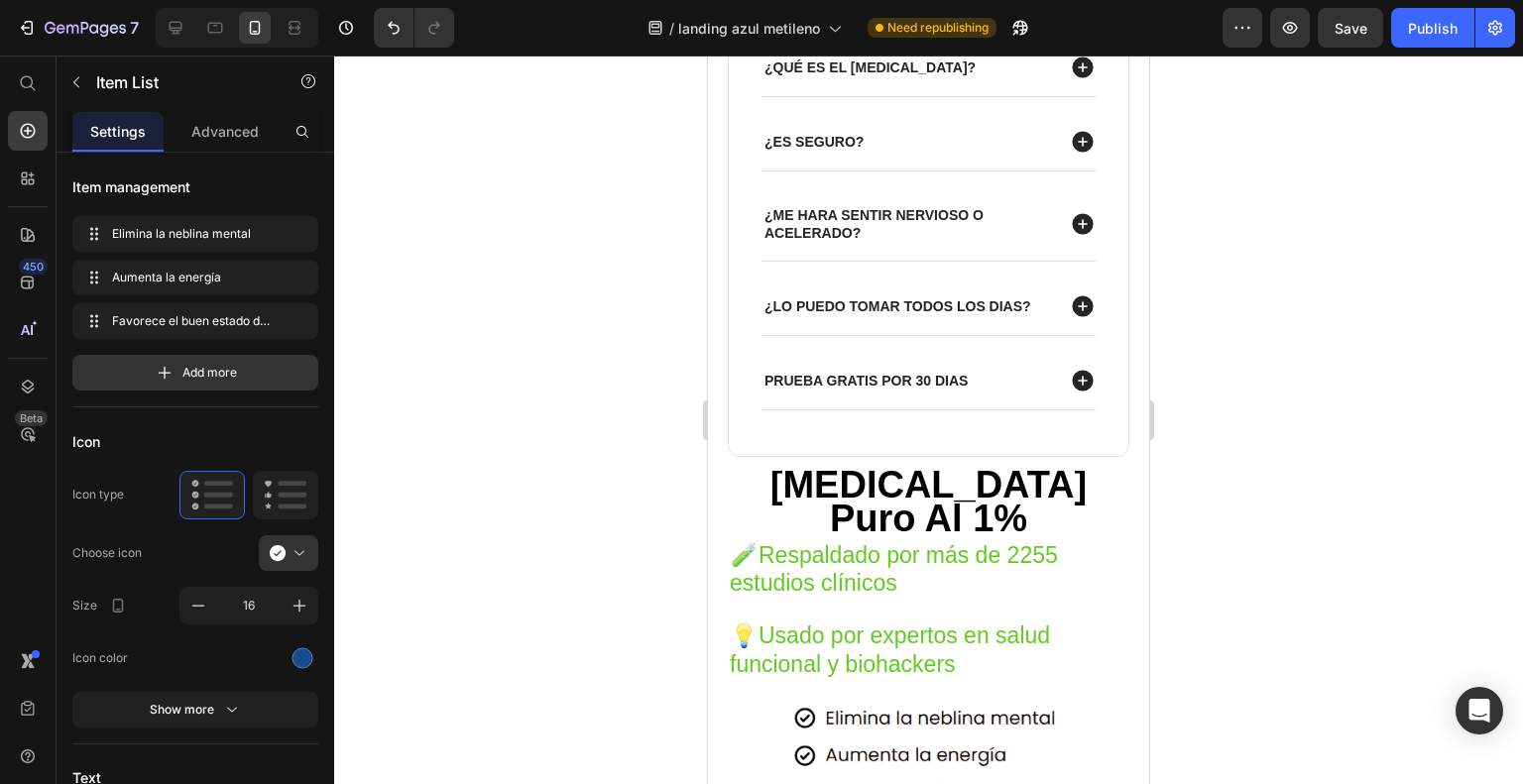 scroll, scrollTop: 878, scrollLeft: 0, axis: vertical 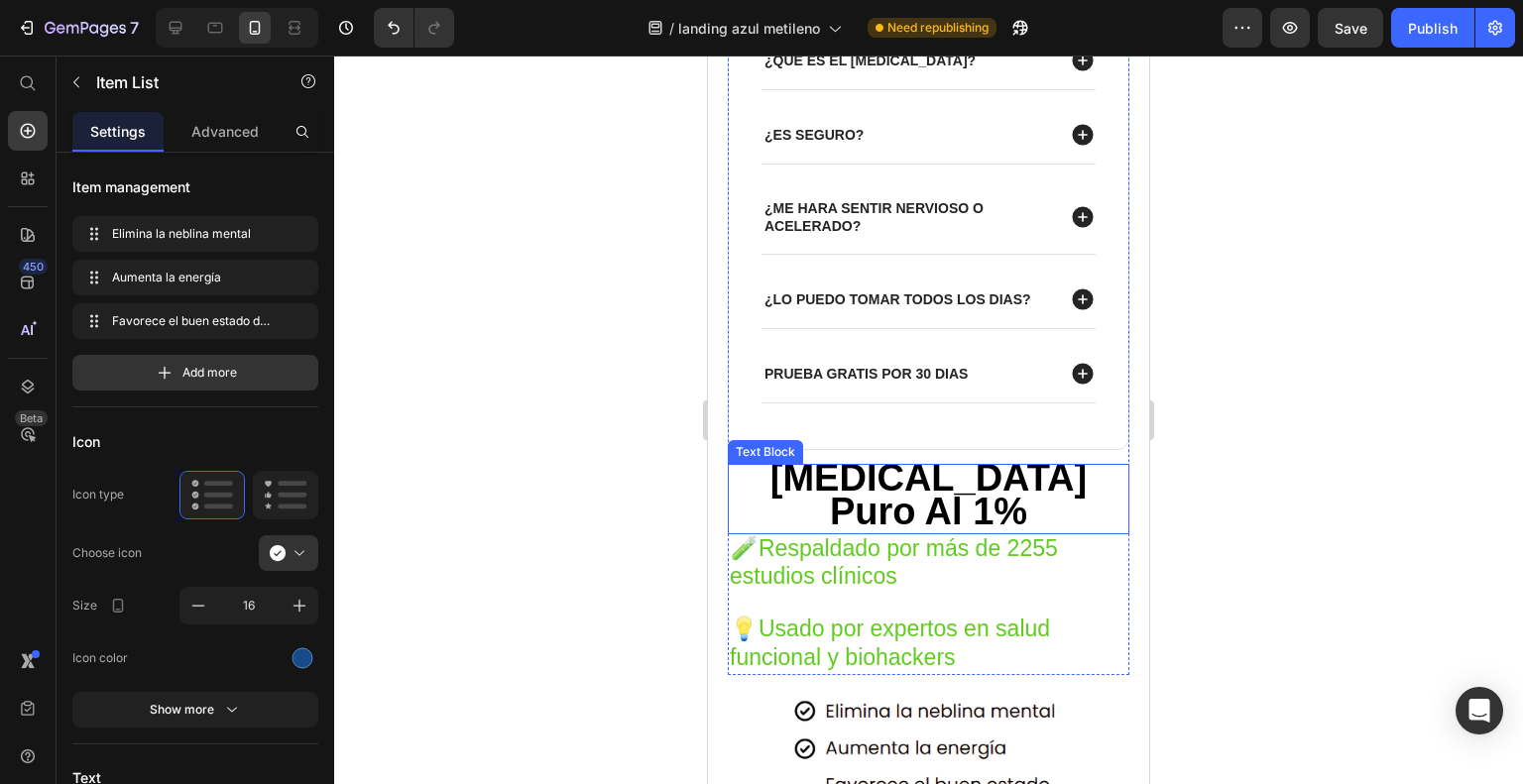 click on "[MEDICAL_DATA] Puro Al 1%" at bounding box center [928, 494] 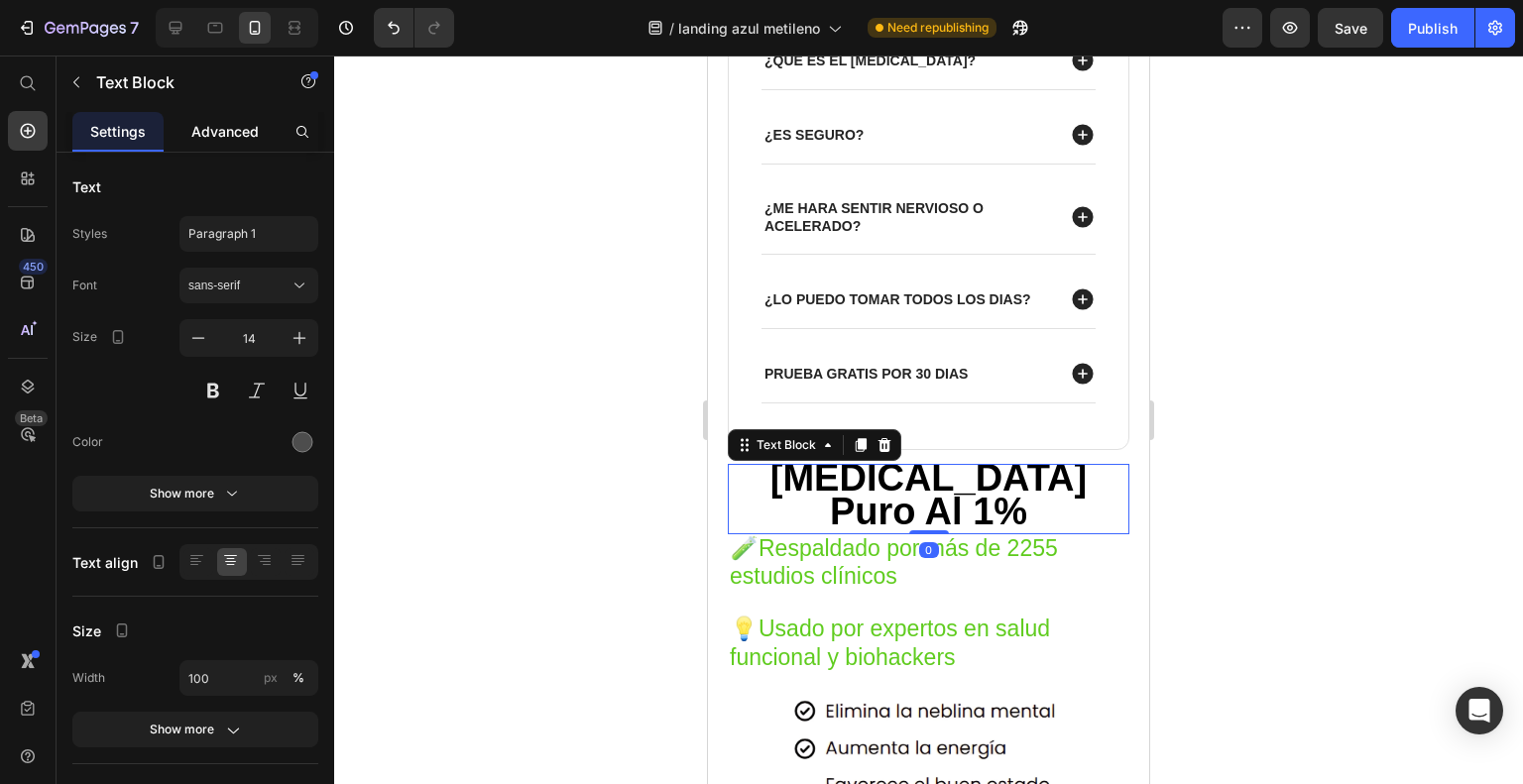 click on "Advanced" at bounding box center (225, 131) 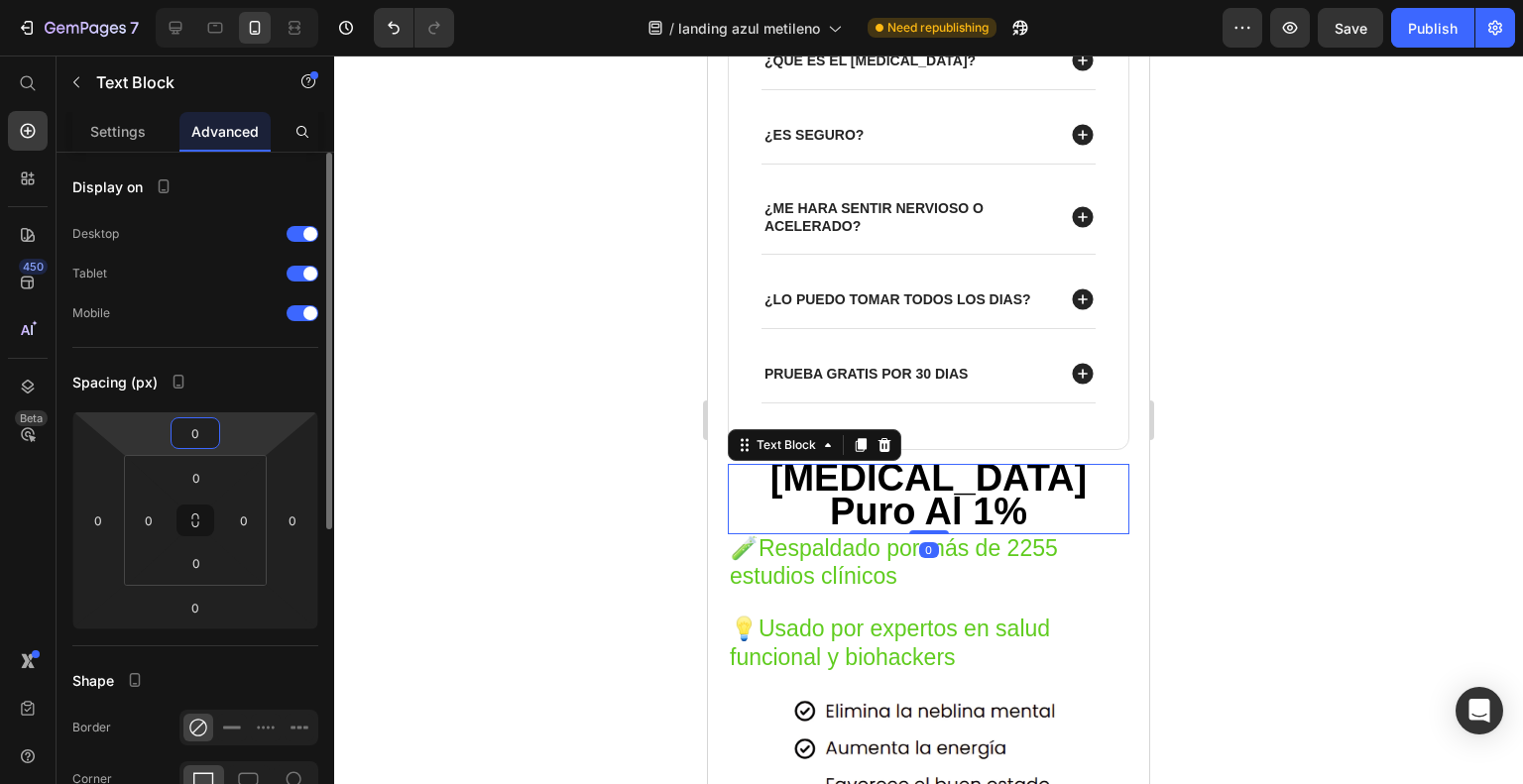 click on "7  Version history  /  landing azul metileno Need republishing Preview  Save   Publish  450 Beta Start with Sections Elements Hero Section Product Detail Brands Trusted Badges Guarantee Product Breakdown How to use Testimonials Compare Bundle FAQs Social Proof Brand Story Product List Collection Blog List Contact Sticky Add to Cart Custom Footer Browse Library 450 Layout
Row
Row
Row
Row Text
Heading
Text Block Button
Button
Button
Sticky Back to top Media
Image" at bounding box center (762, 0) 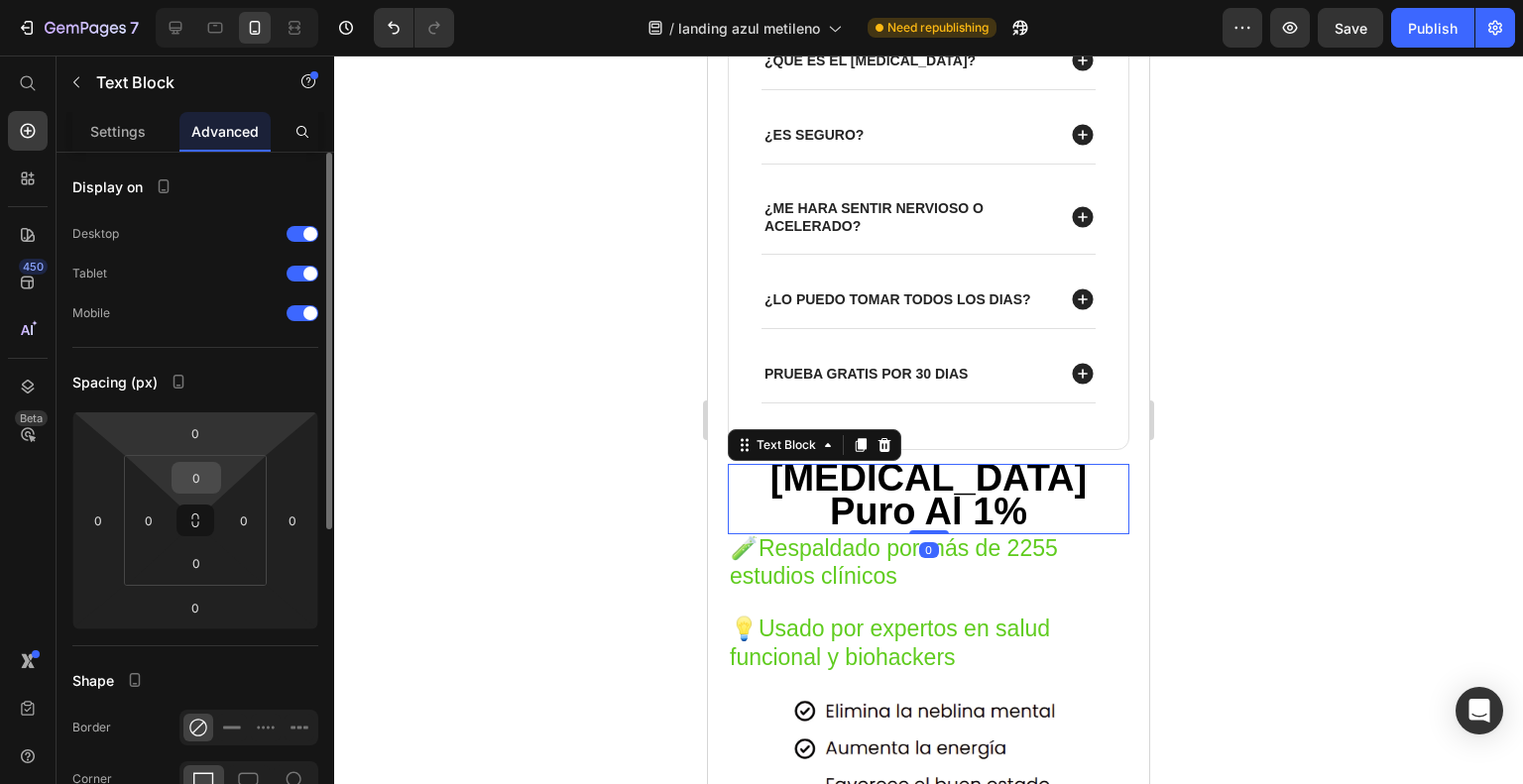 click on "0" at bounding box center [196, 478] 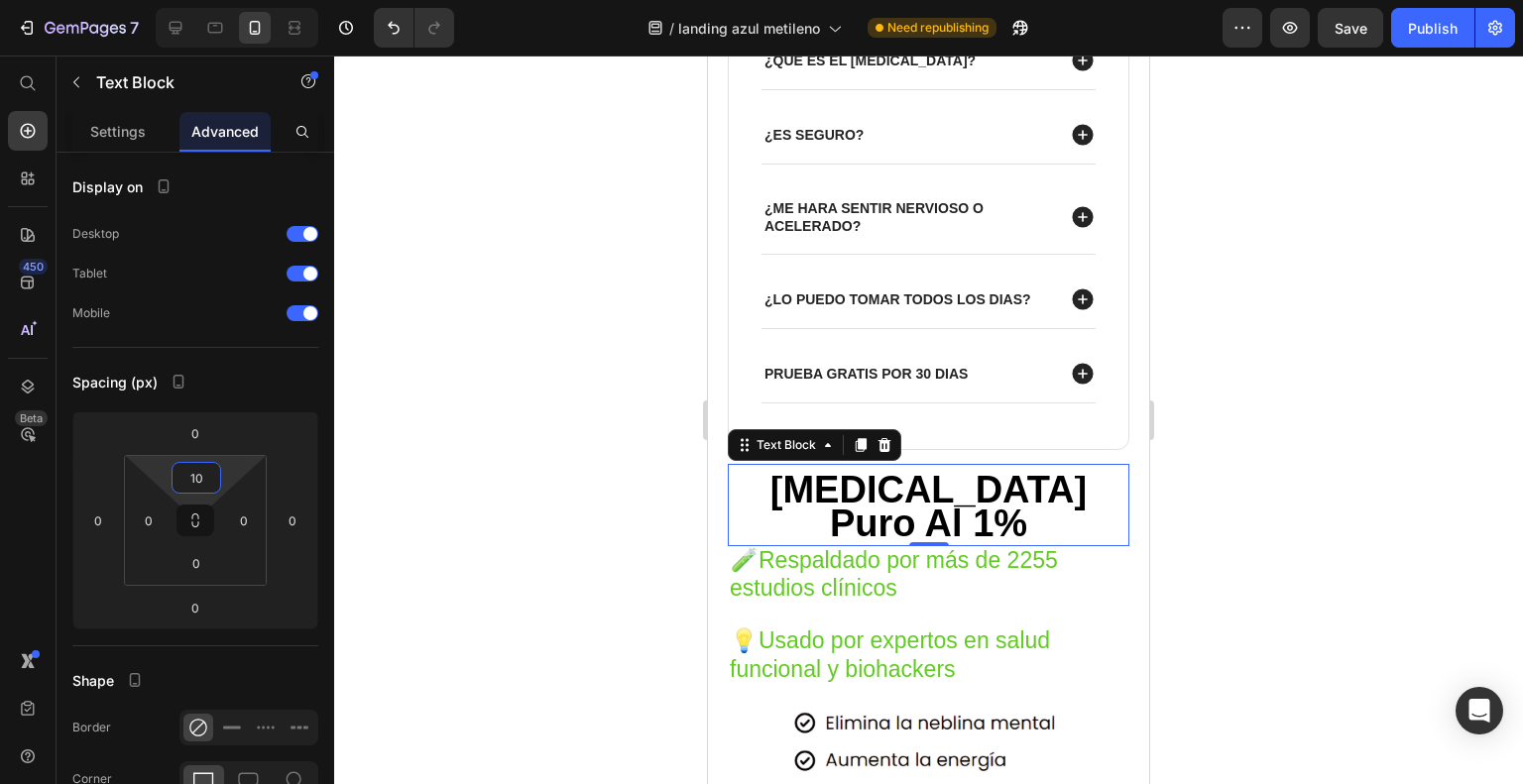 type on "8" 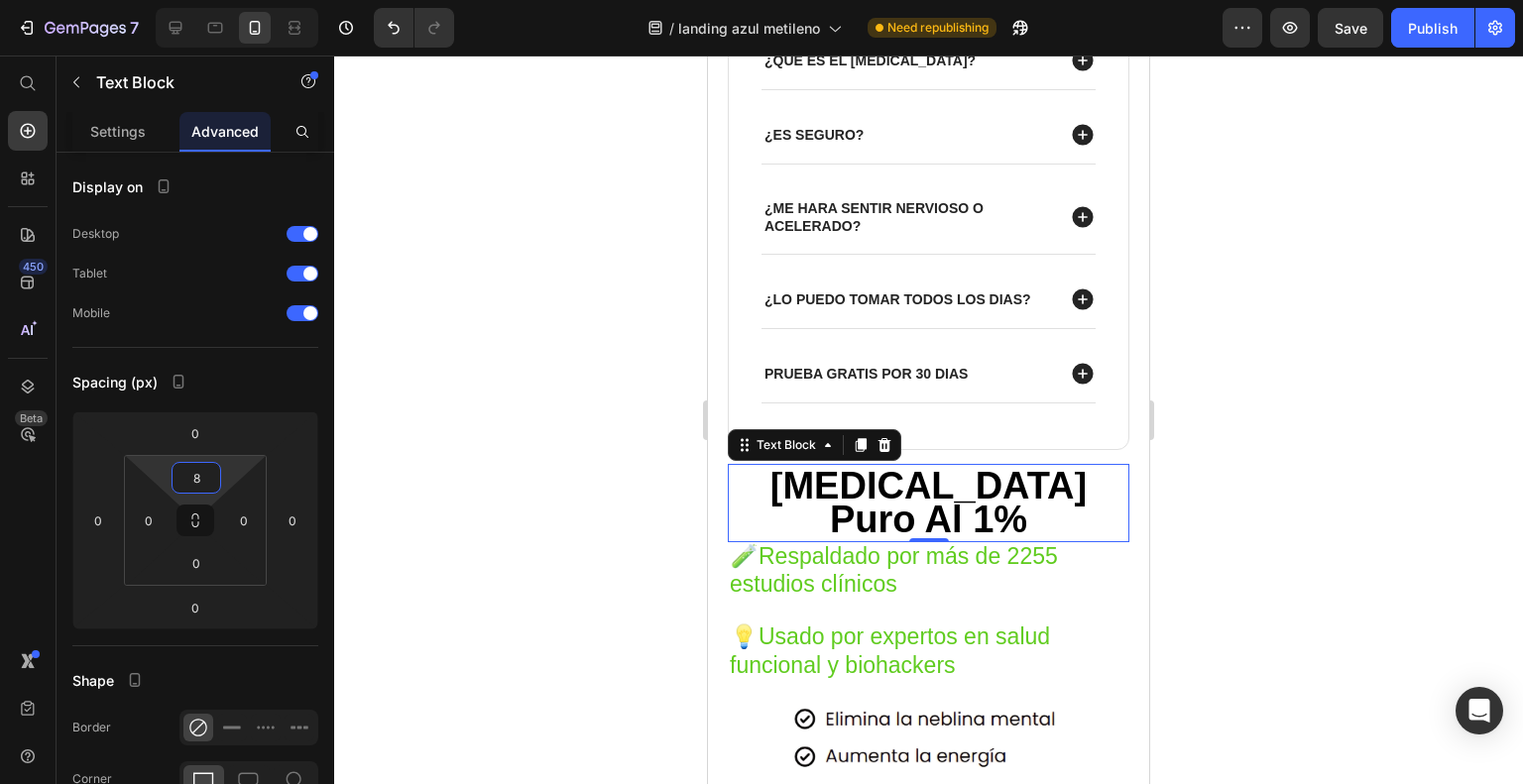 click on "7  Version history  /  landing azul metileno Need republishing Preview  Save   Publish  450 Beta Start with Sections Elements Hero Section Product Detail Brands Trusted Badges Guarantee Product Breakdown How to use Testimonials Compare Bundle FAQs Social Proof Brand Story Product List Collection Blog List Contact Sticky Add to Cart Custom Footer Browse Library 450 Layout
Row
Row
Row
Row Text
Heading
Text Block Button
Button
Button
Sticky Back to top Media
Image" at bounding box center [762, 0] 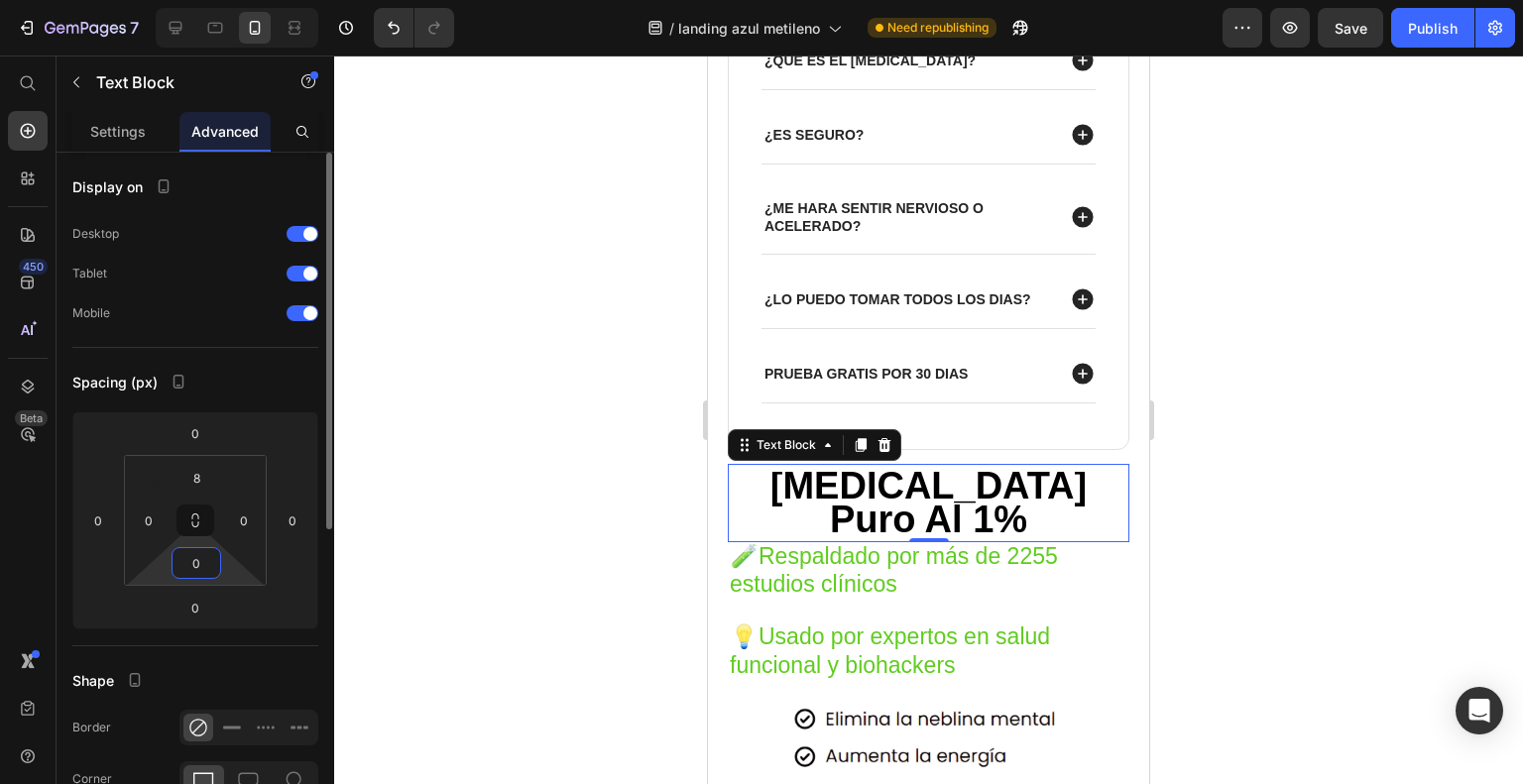 click on "0" at bounding box center (196, 563) 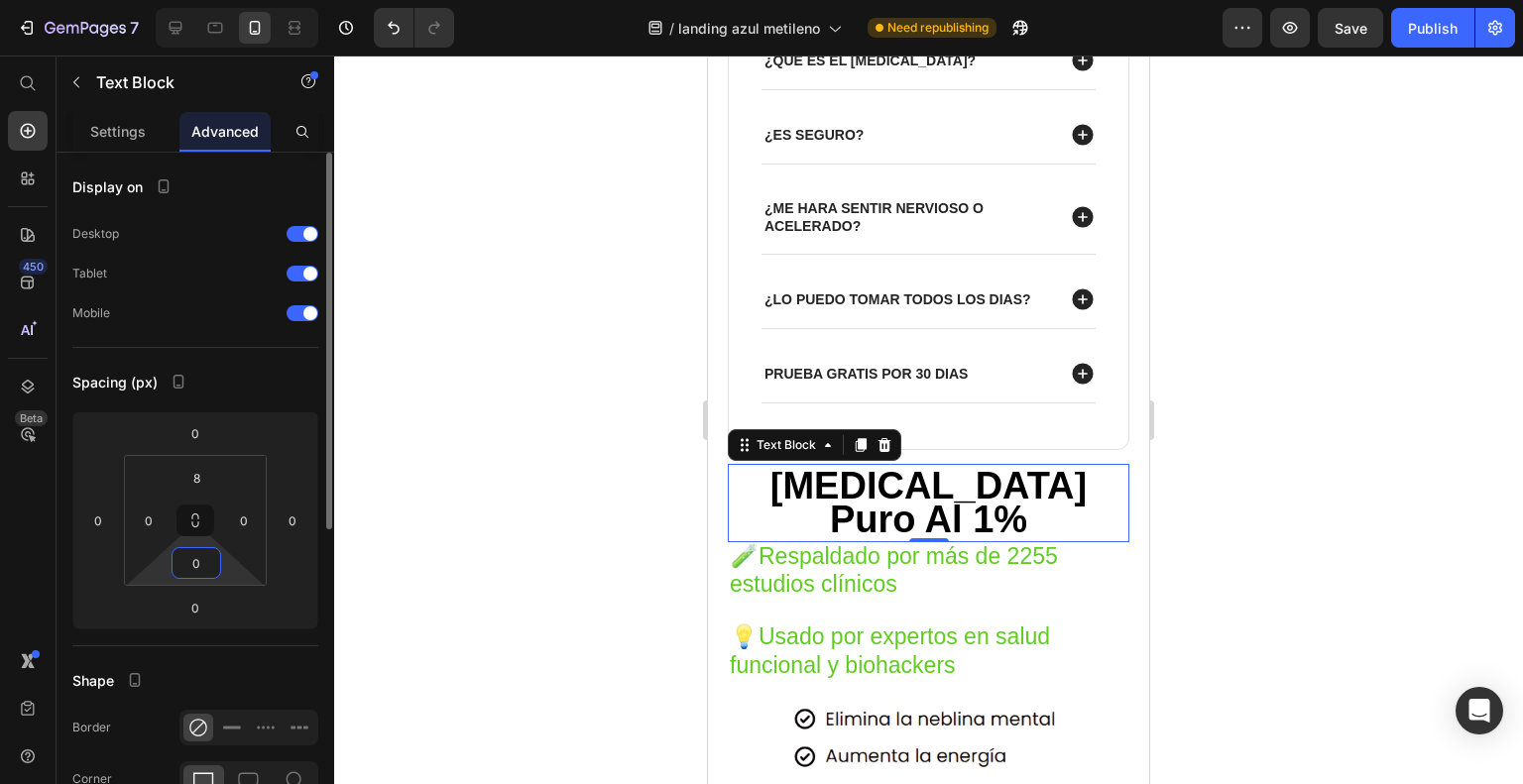 click on "0" at bounding box center [196, 563] 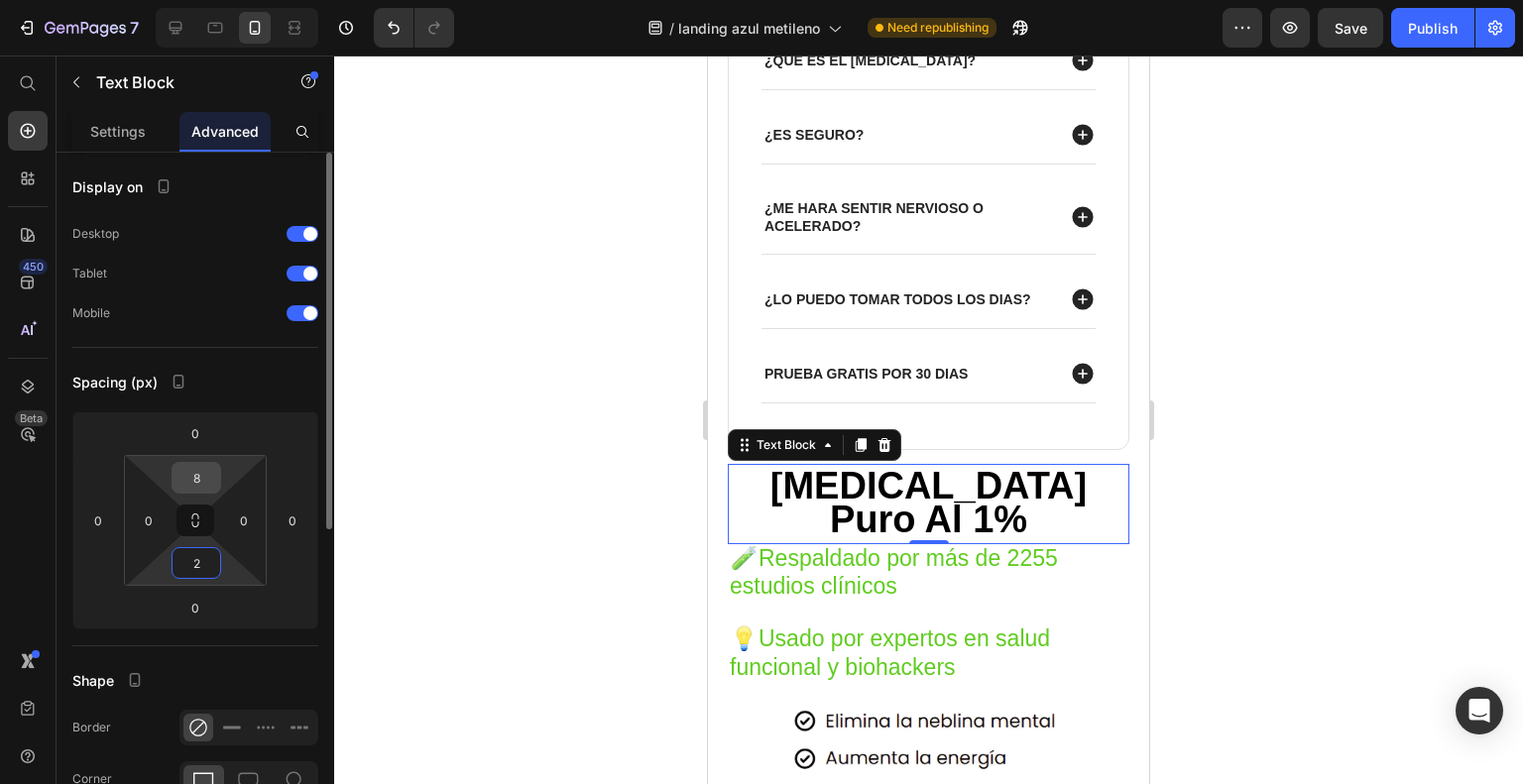 type on "2" 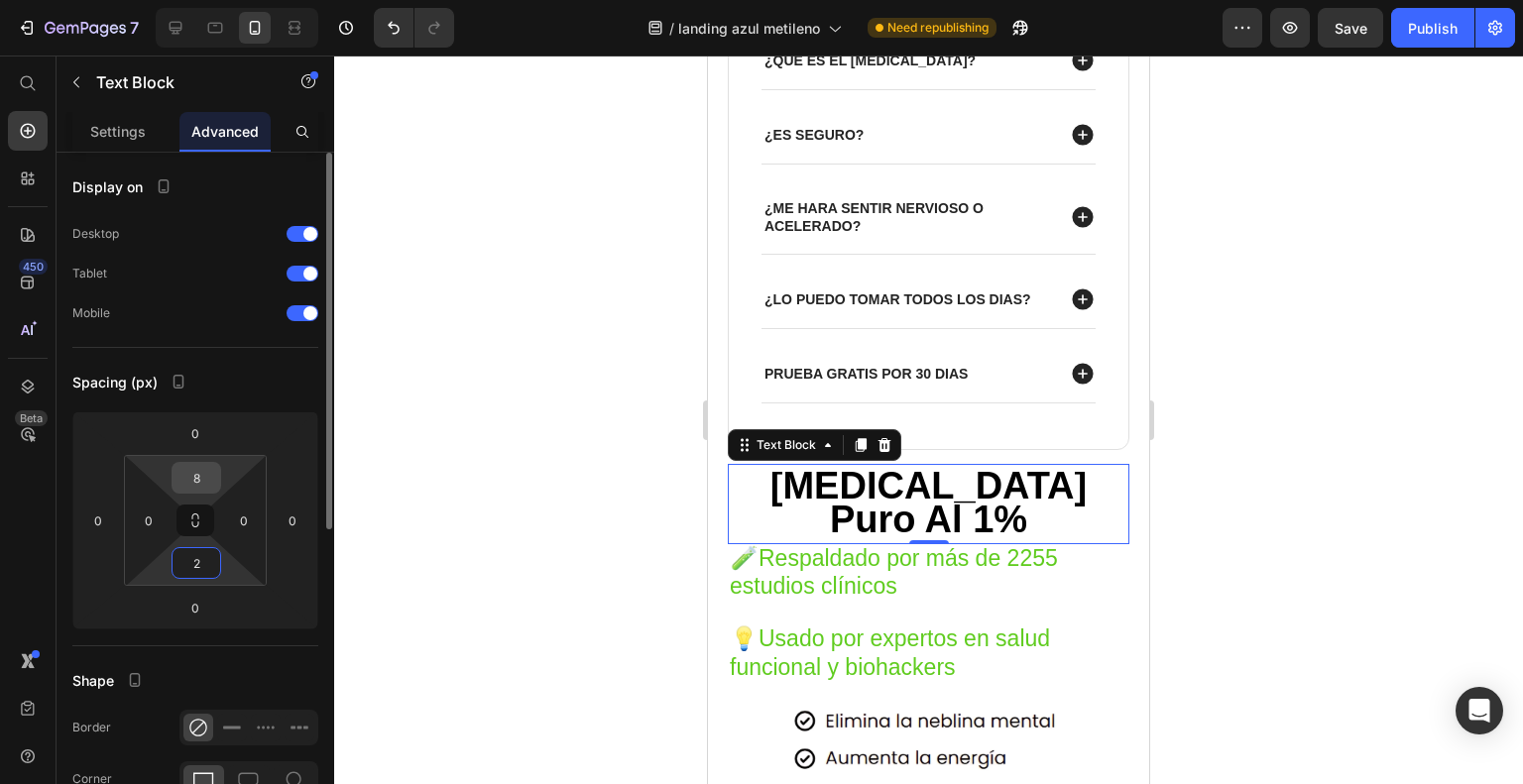click on "8" at bounding box center [196, 478] 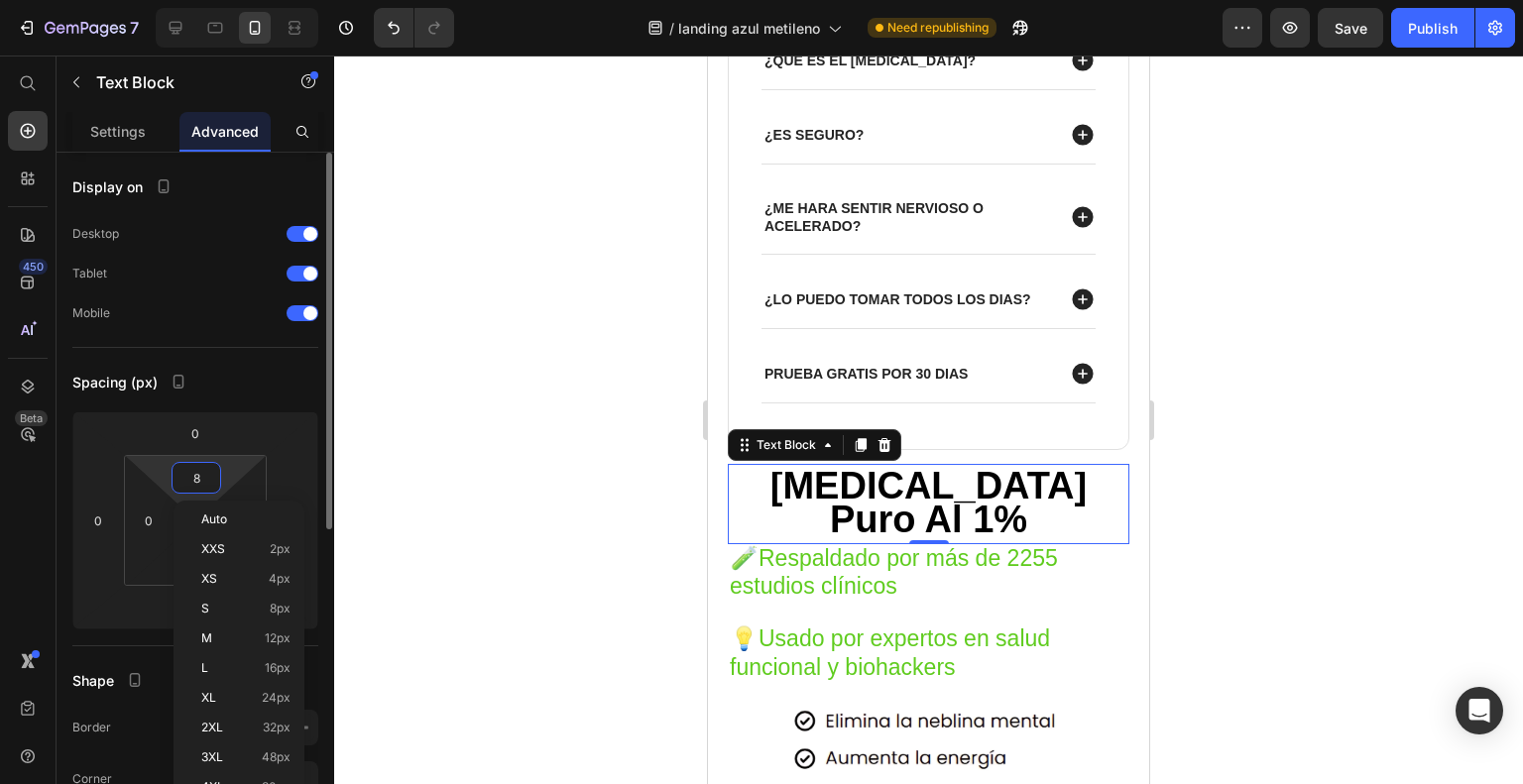 click on "8" at bounding box center [196, 478] 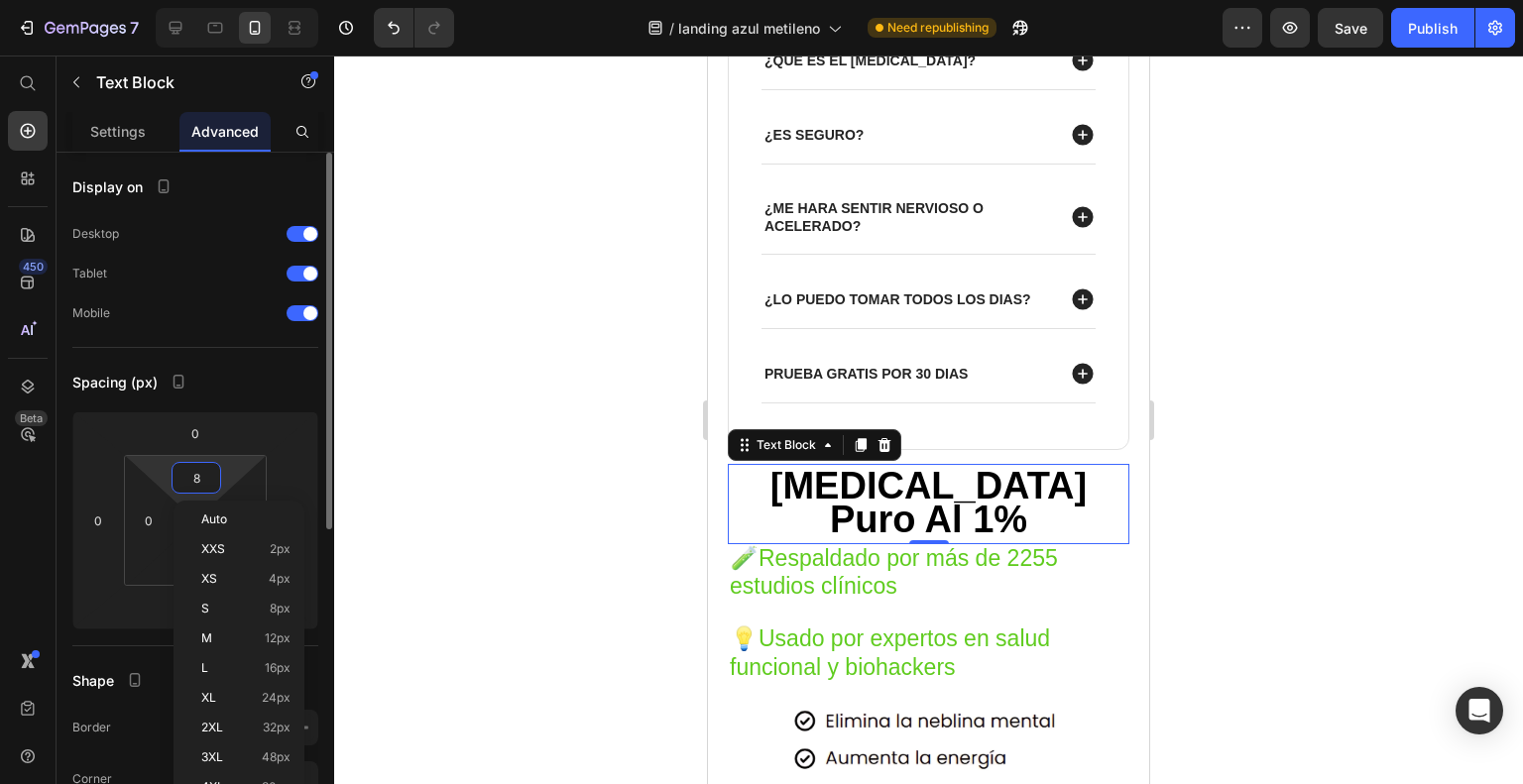 type on "2" 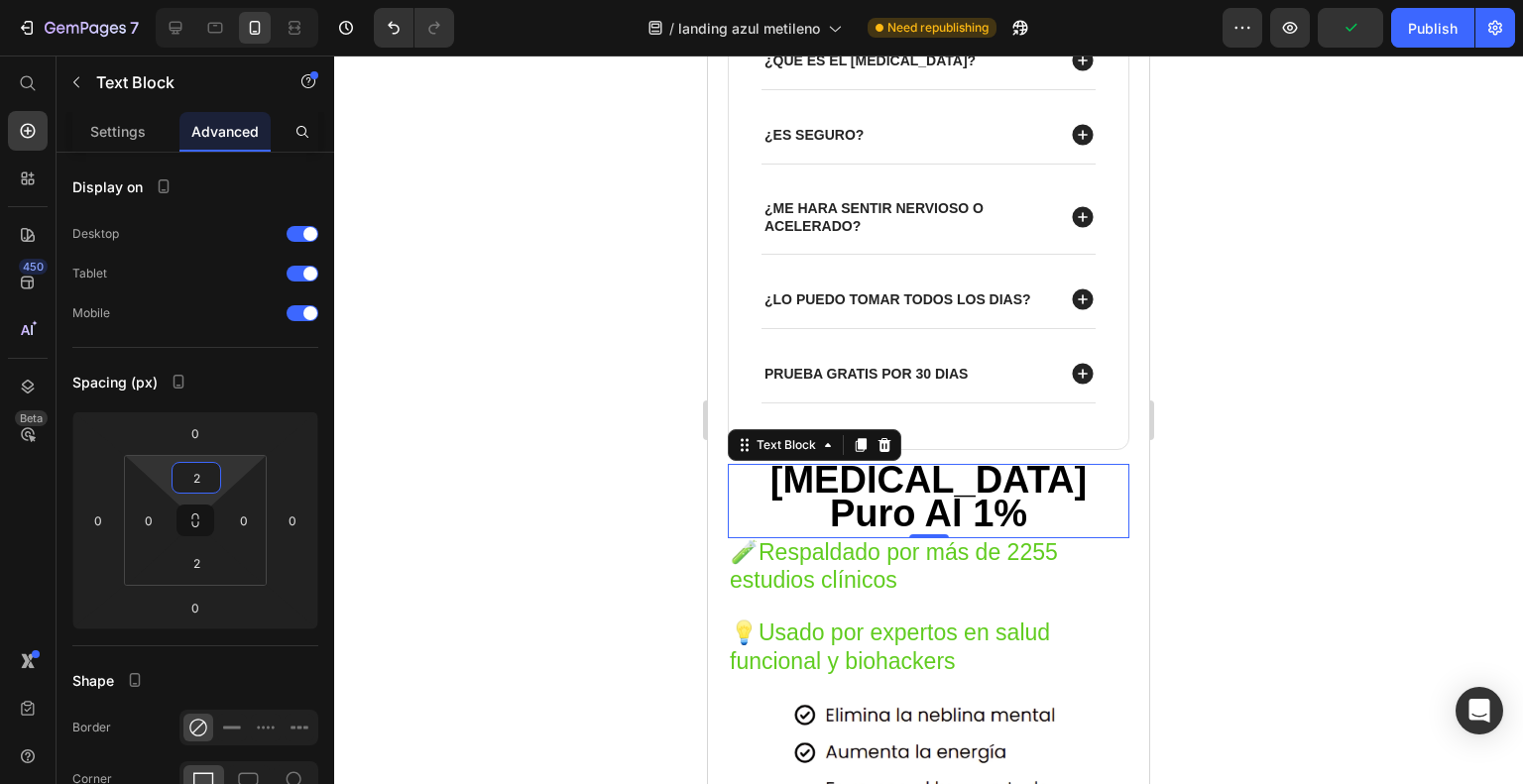 click 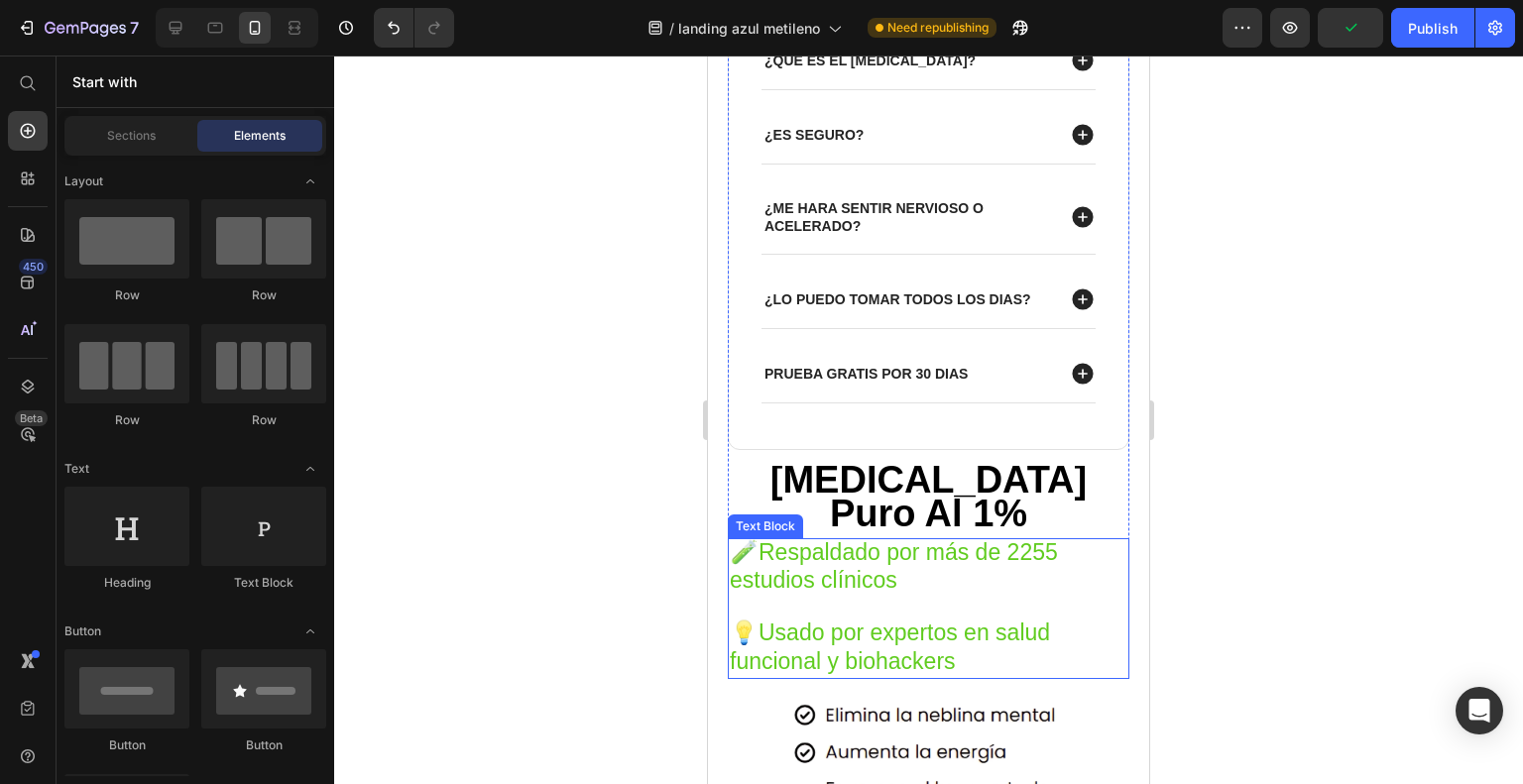 click on "🧪  Respaldado por más de 2255 estudios clínicos" at bounding box center (928, 568) 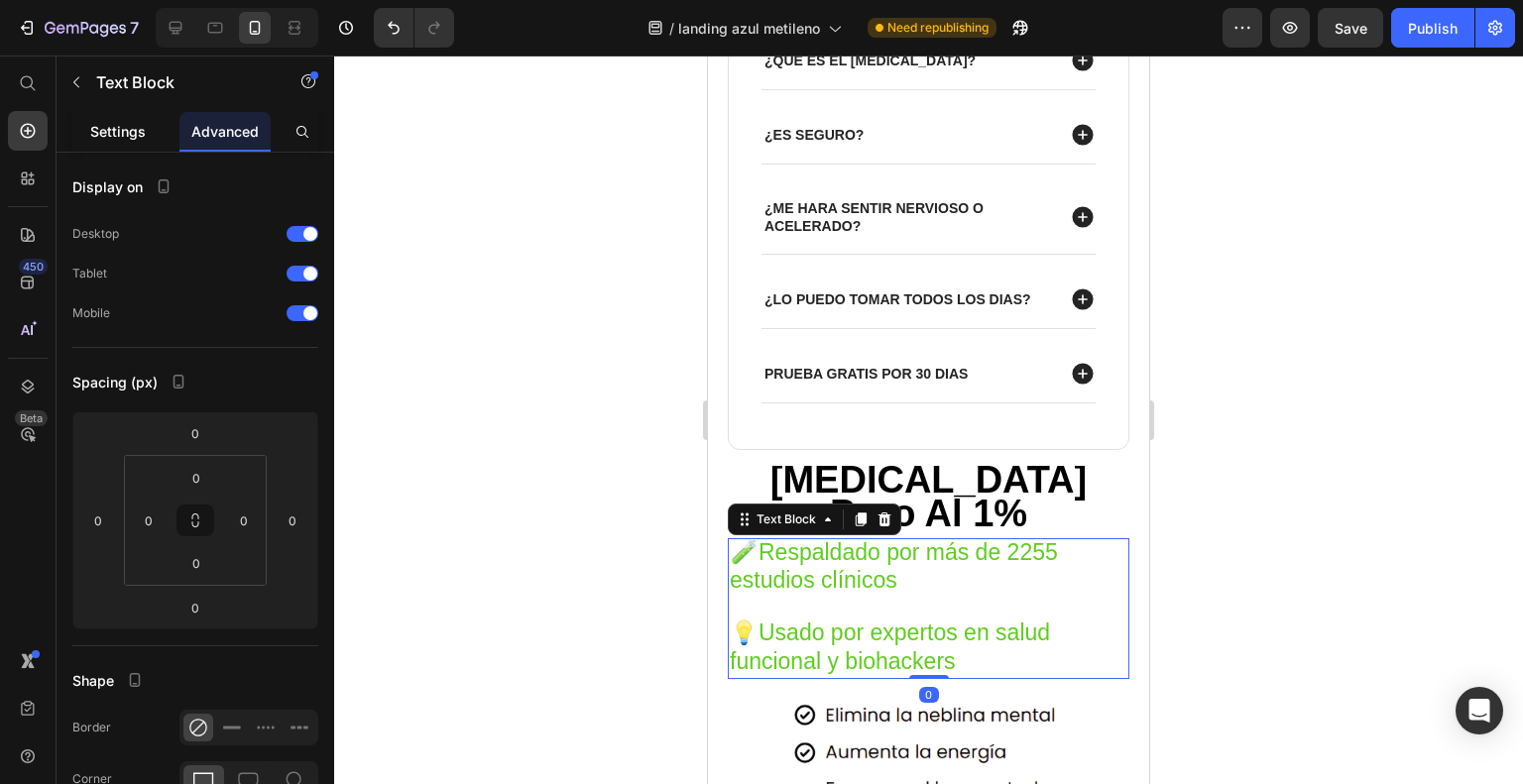 click on "Settings" 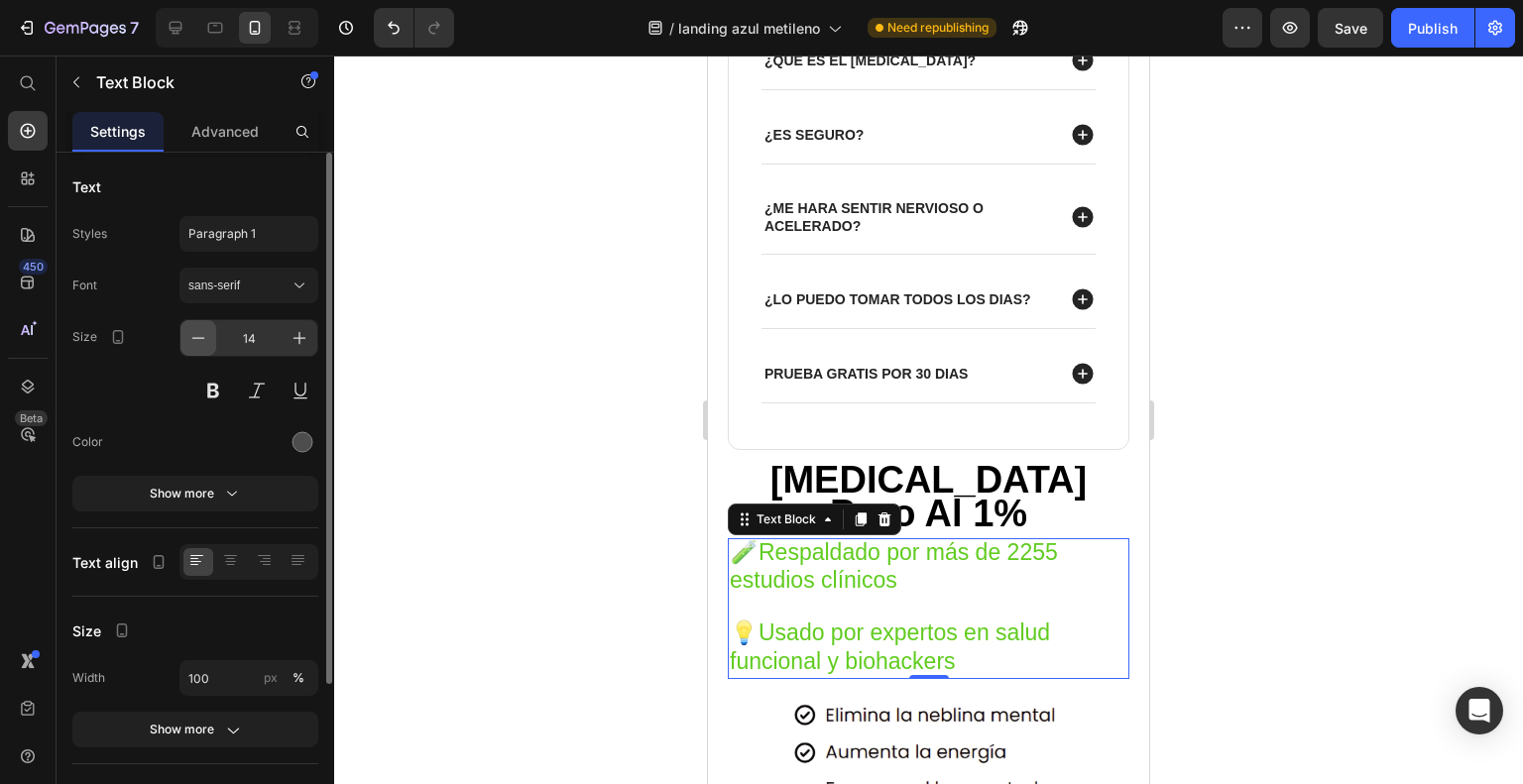 click 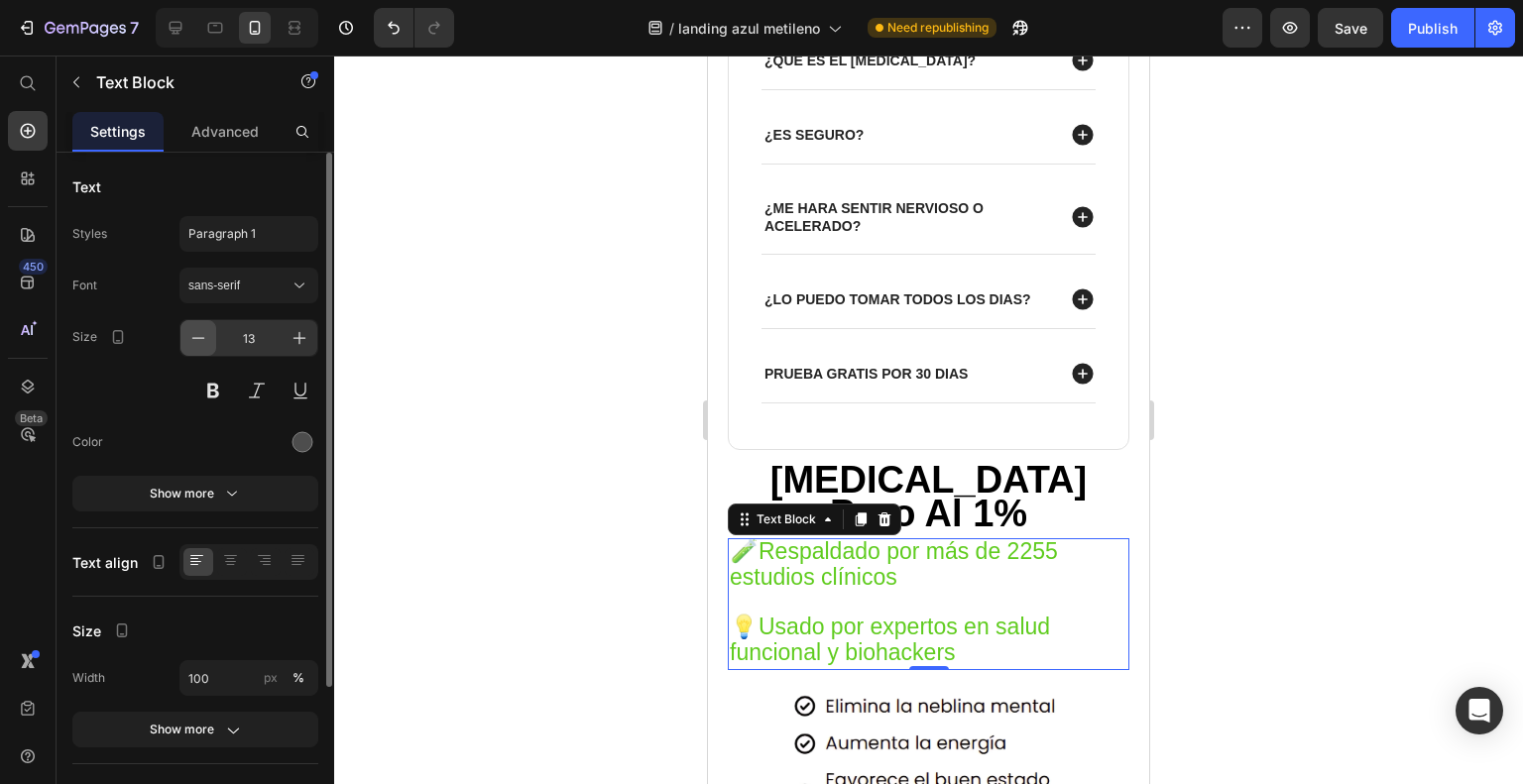 click 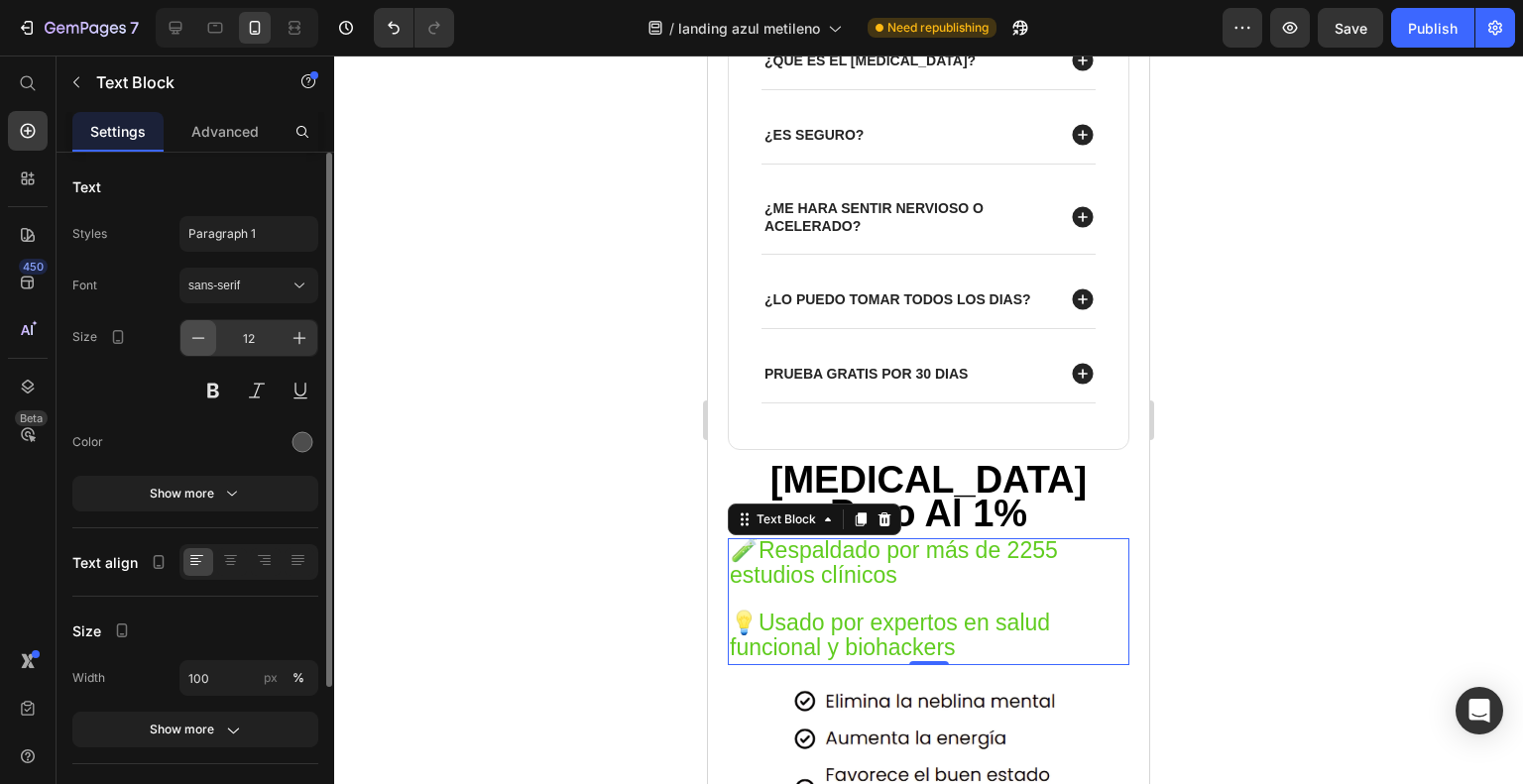 click 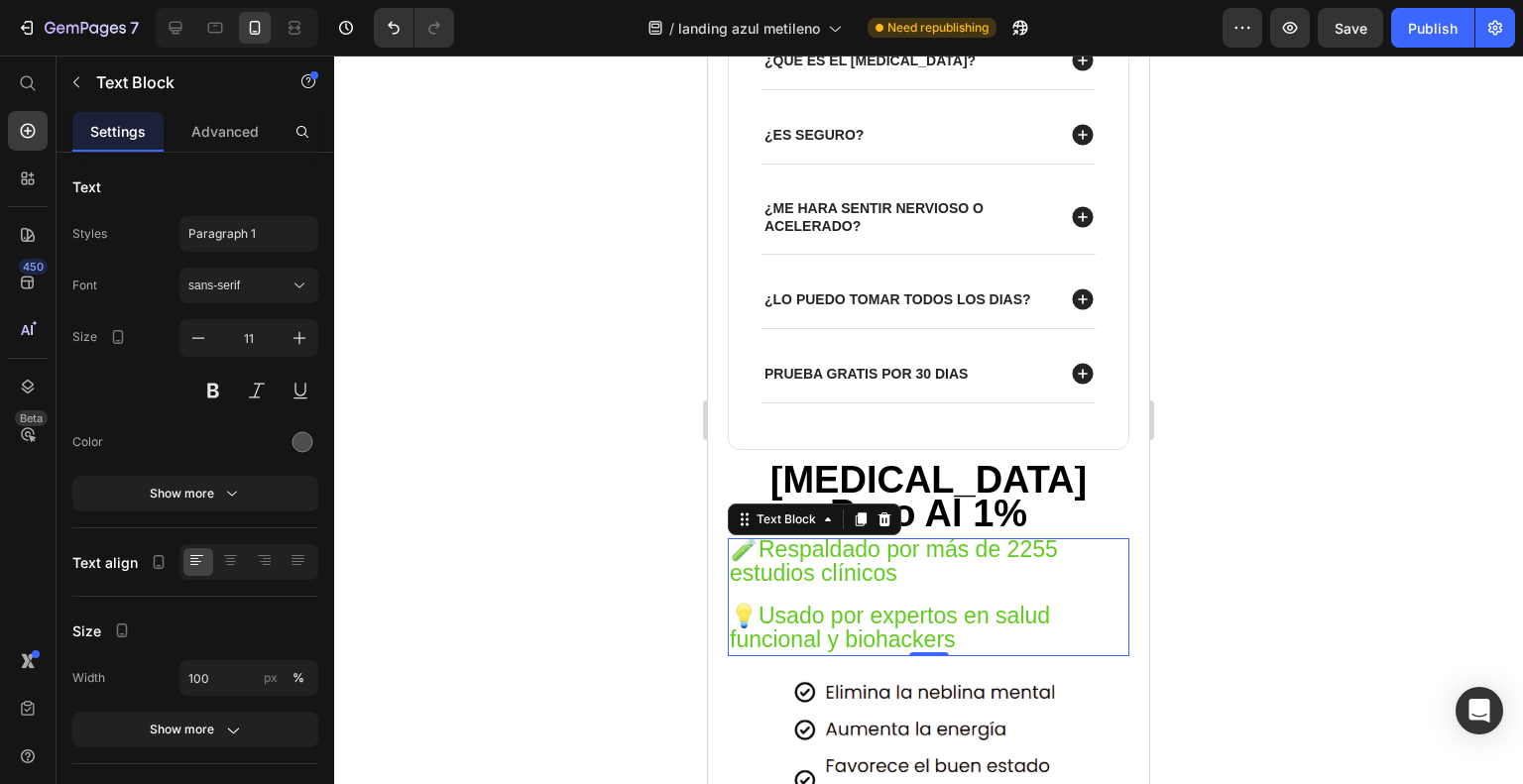 click on "💡Usado por expertos en salud funcional y biohackers" at bounding box center [889, 627] 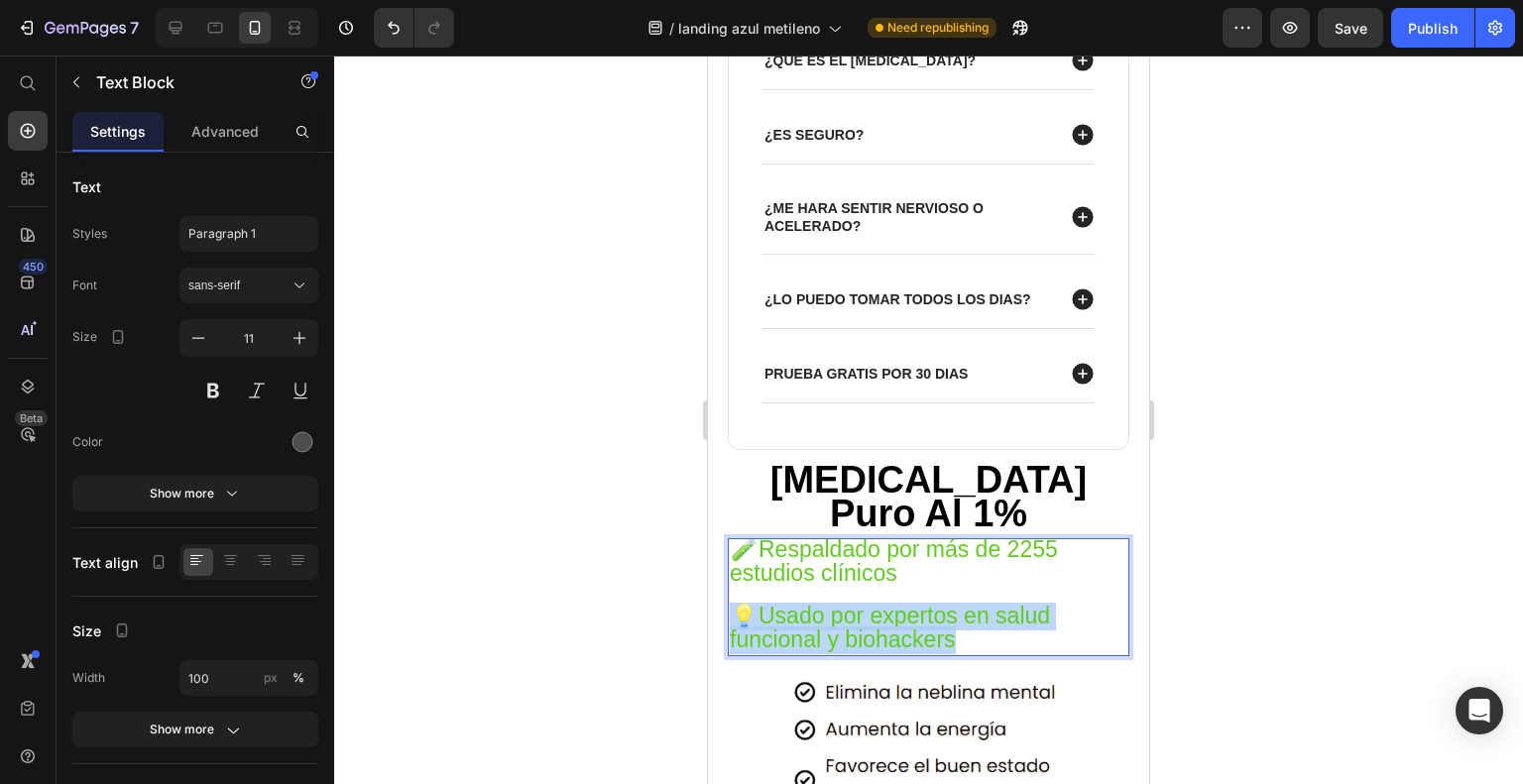 click on "💡Usado por expertos en salud funcional y biohackers" at bounding box center (889, 627) 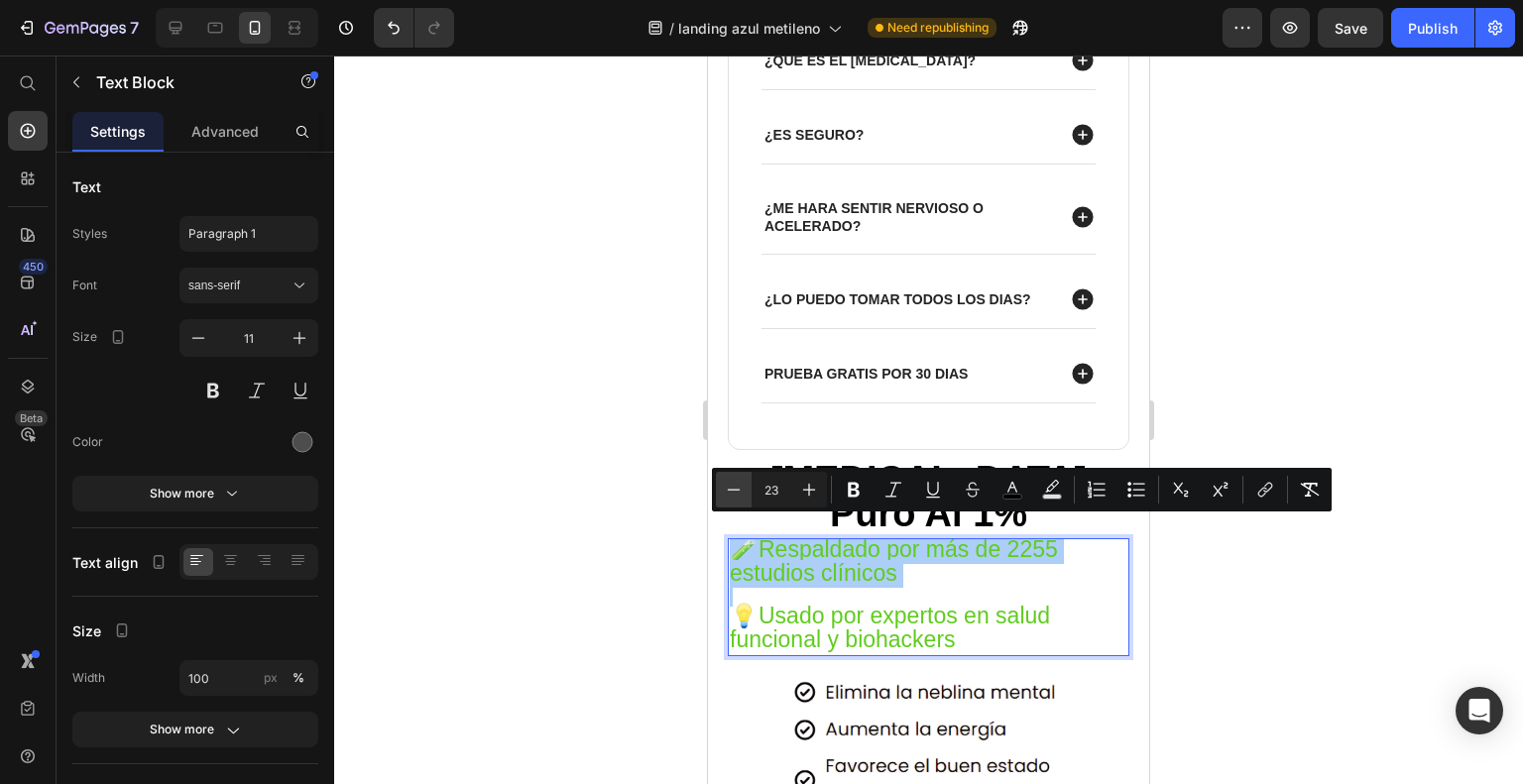 click 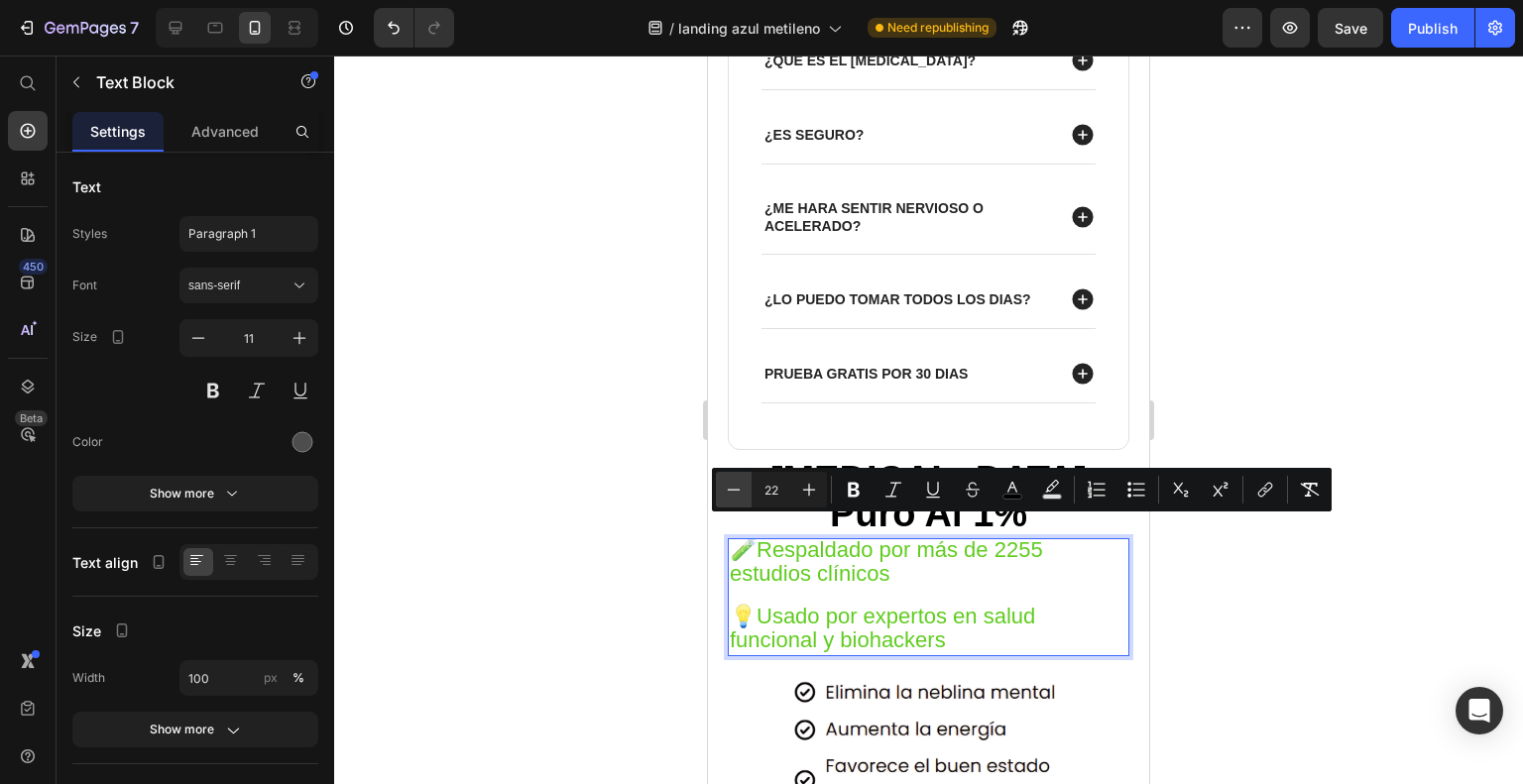 click 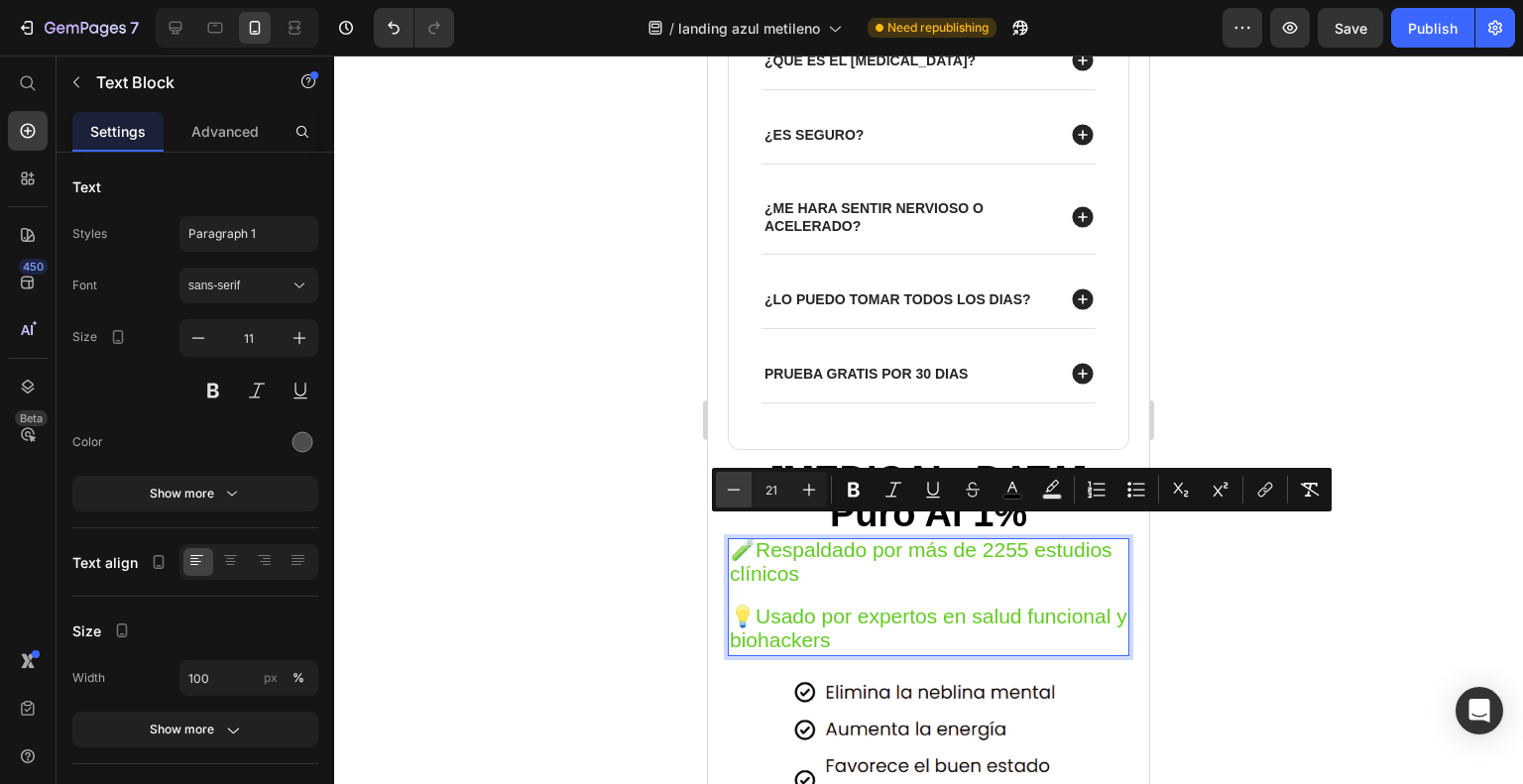 click 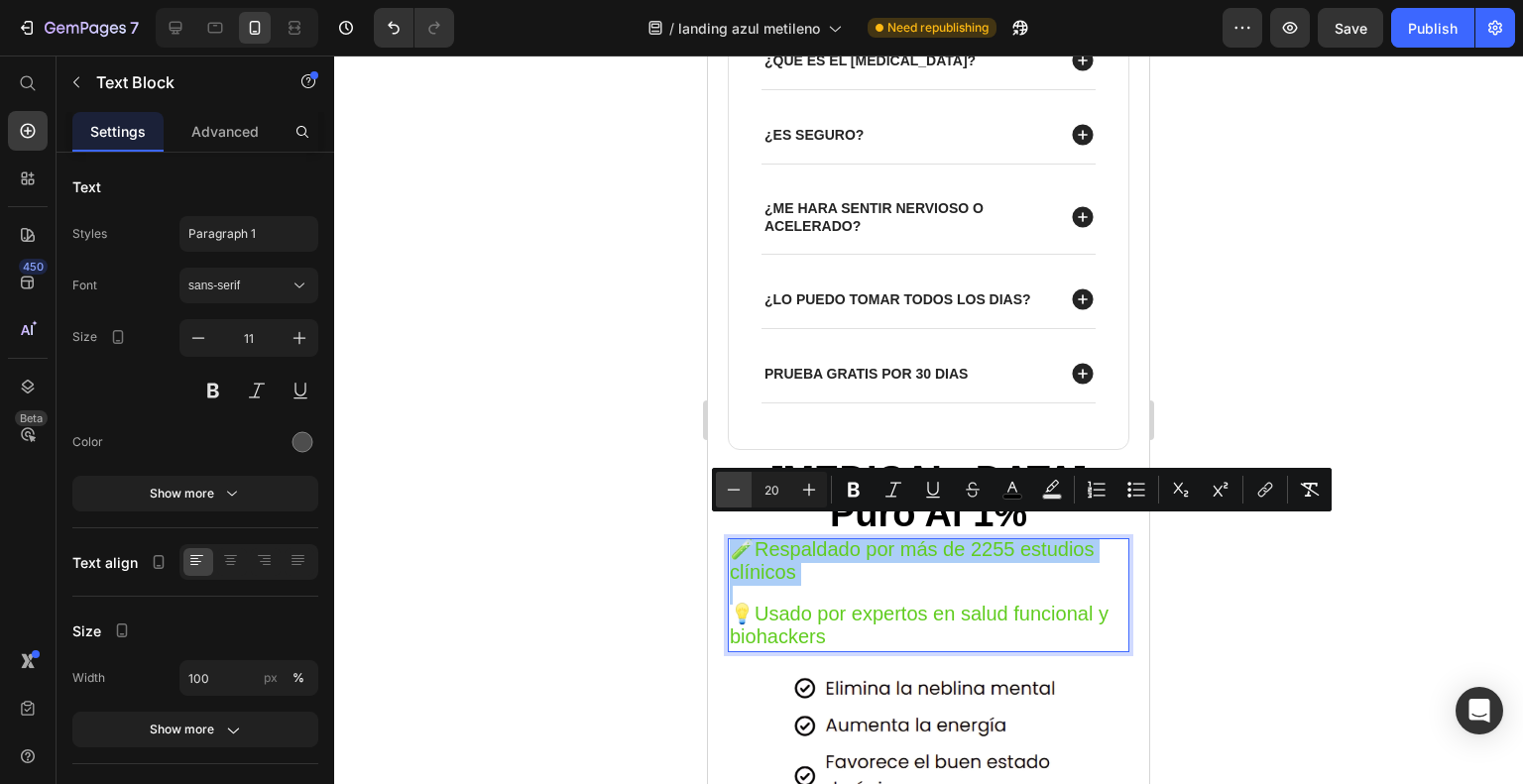 click 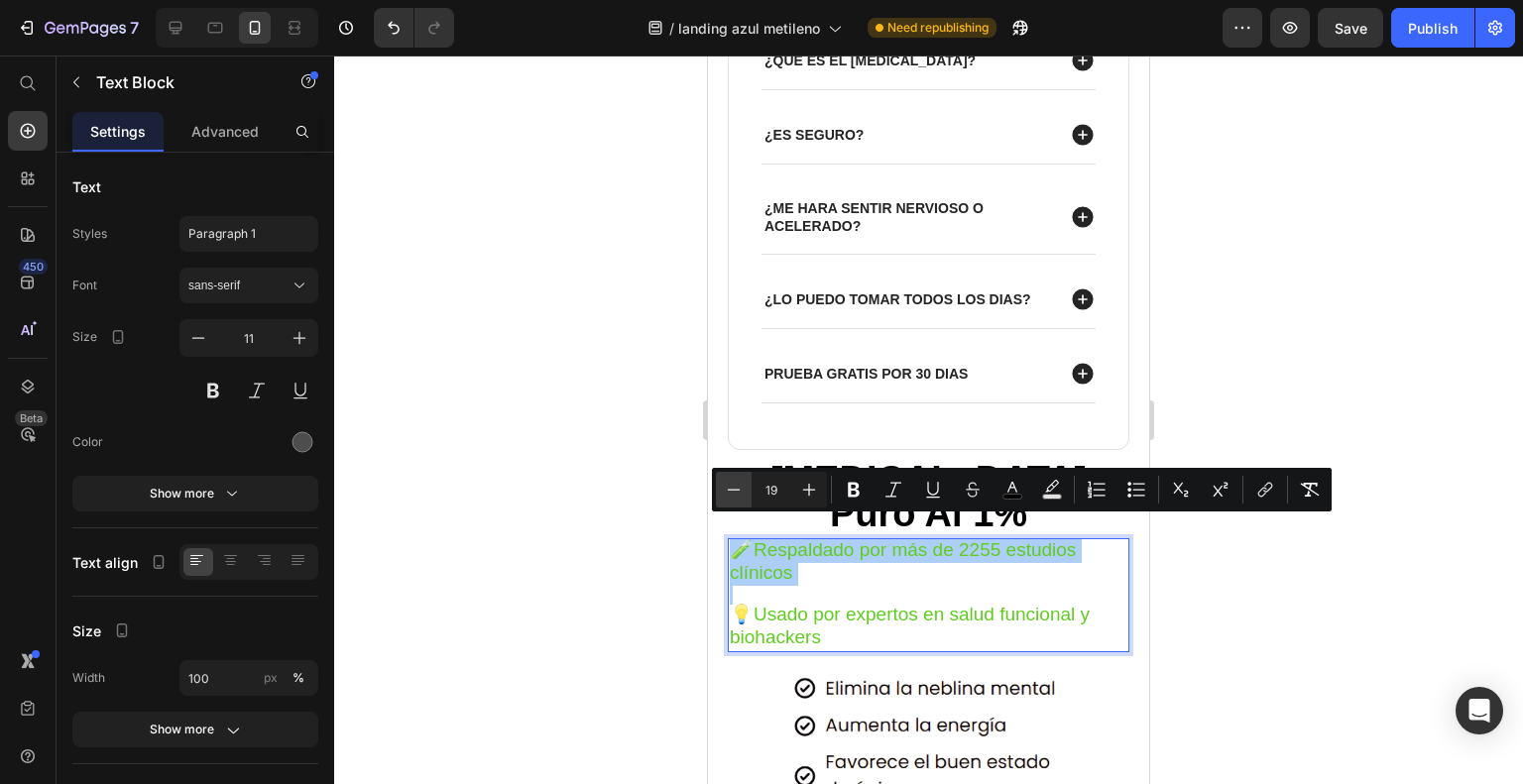 click 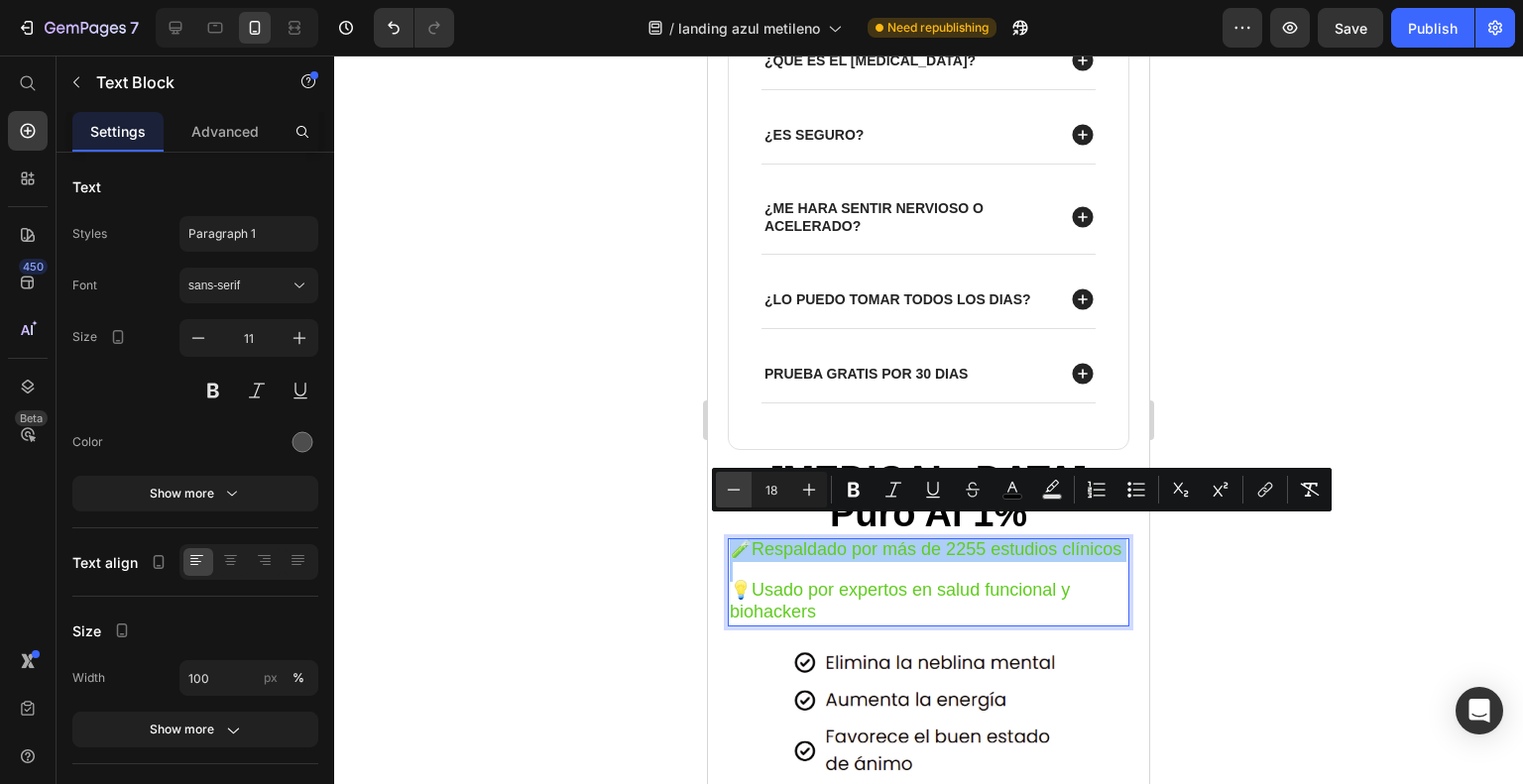click 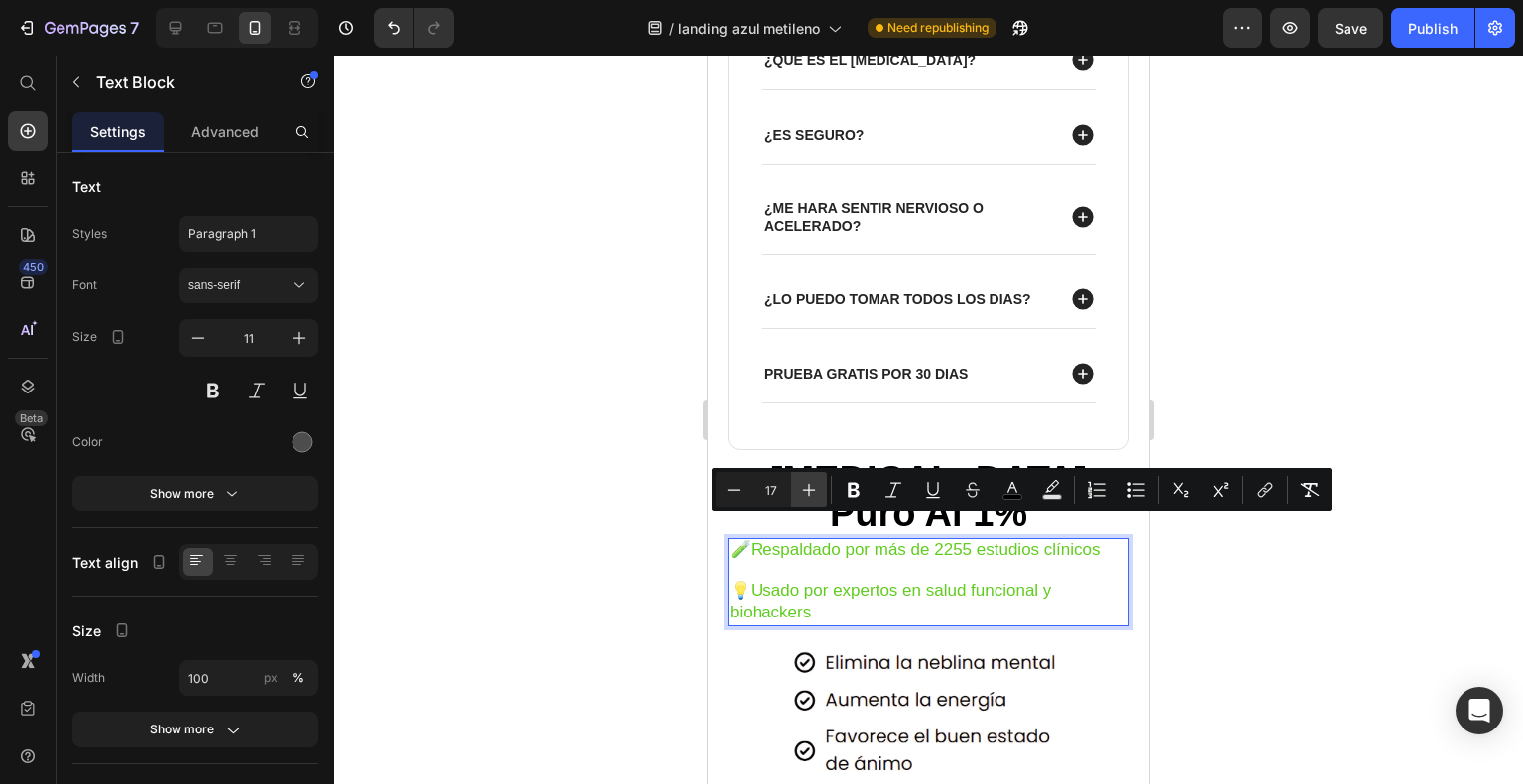 click 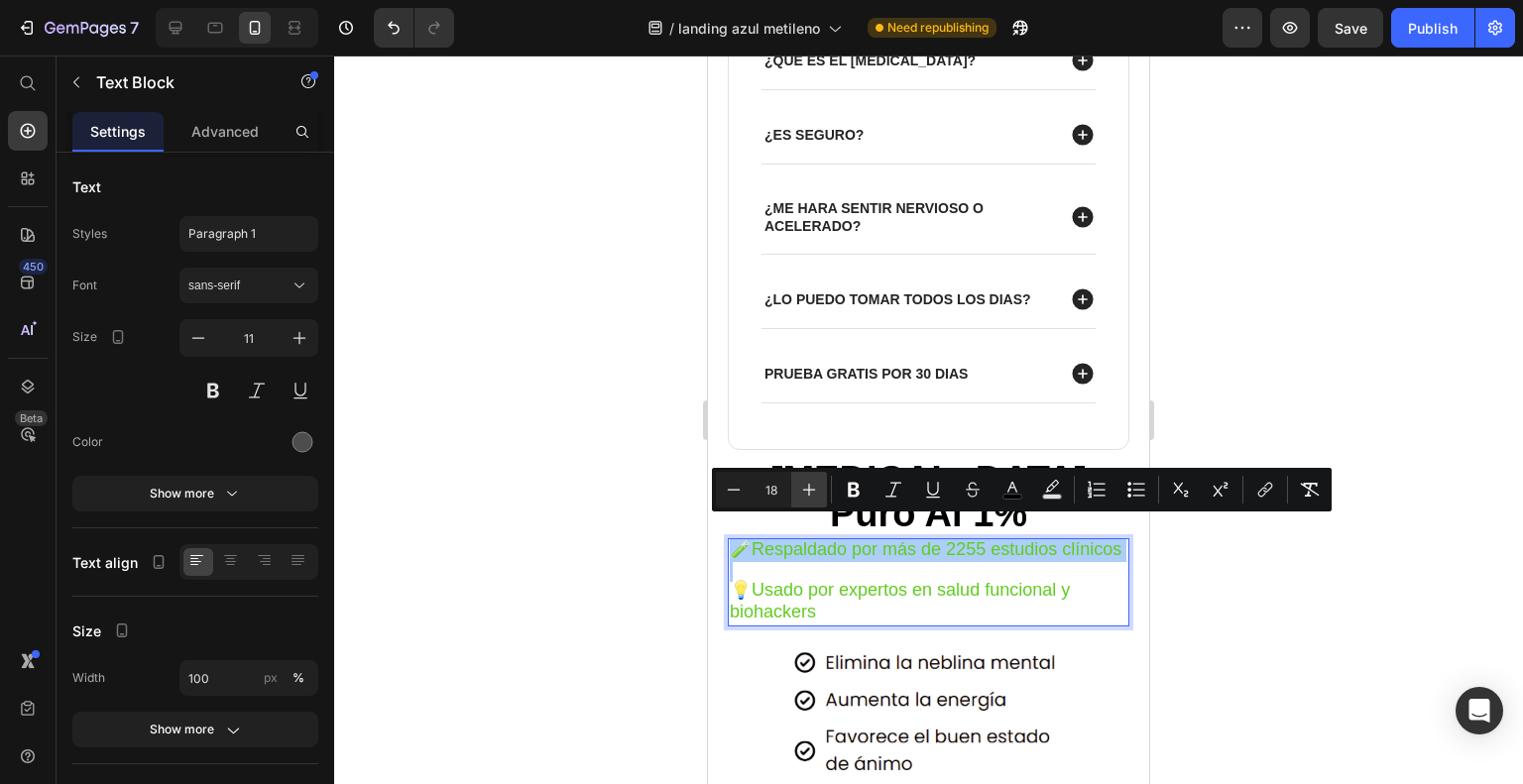 click 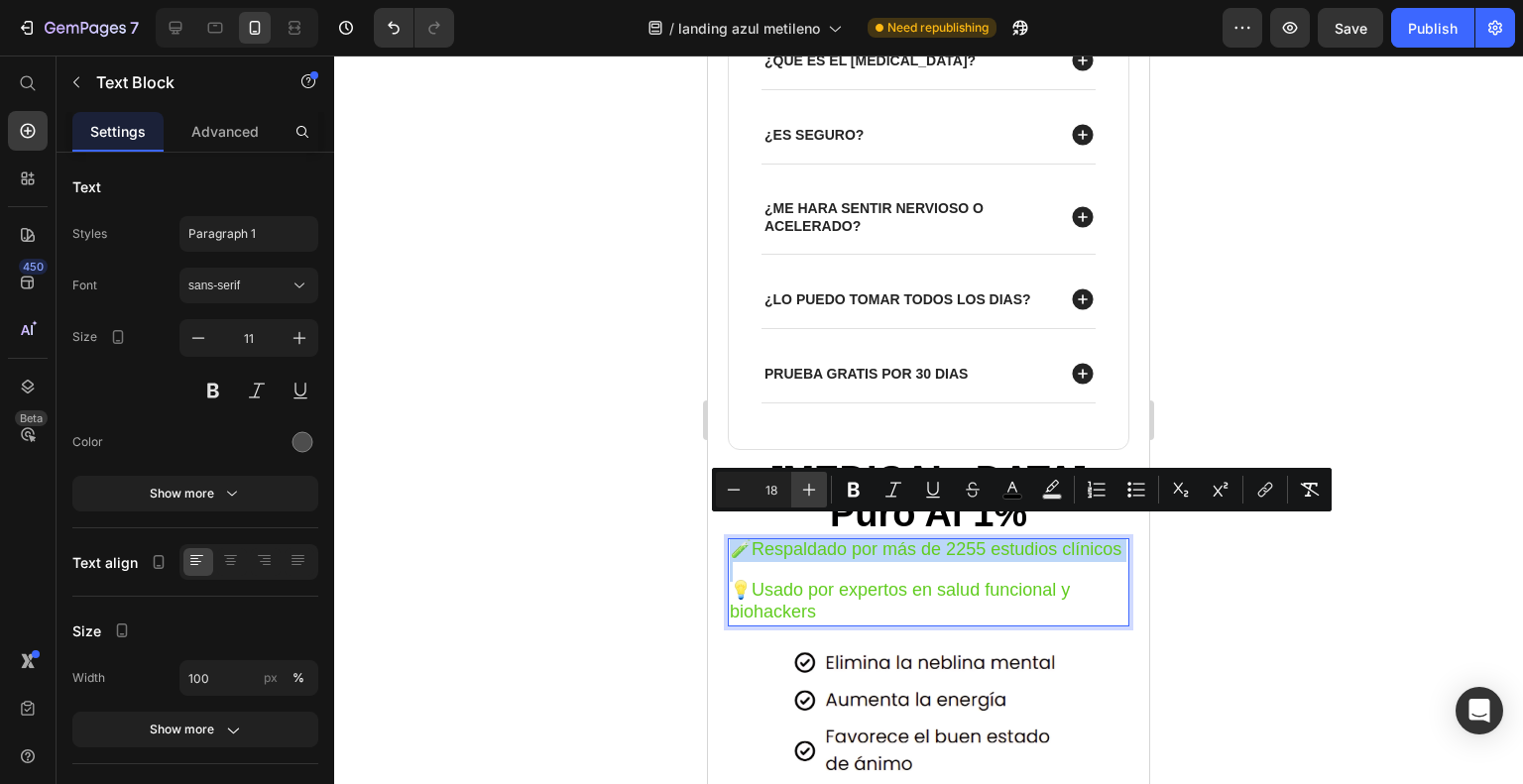 type on "19" 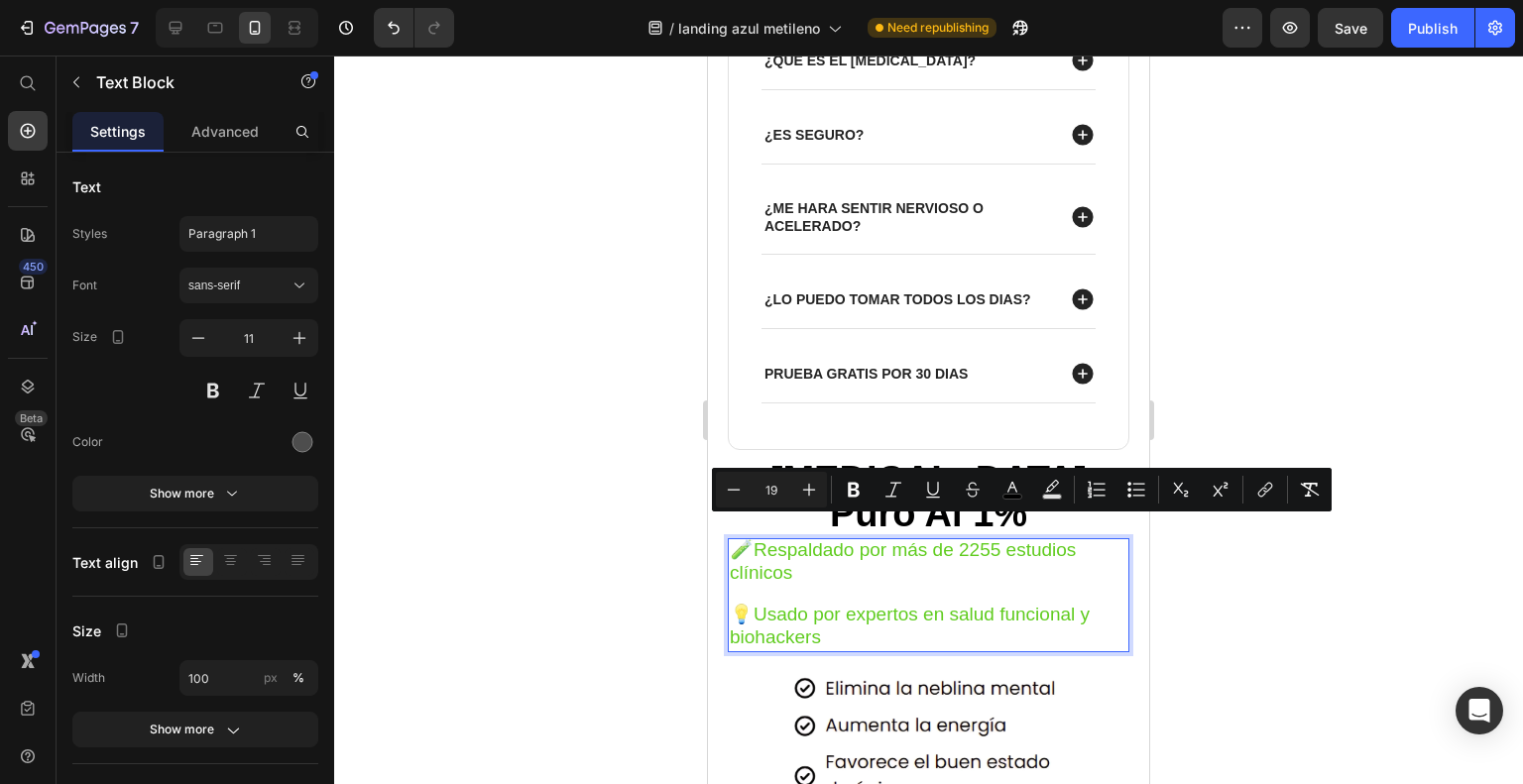 click 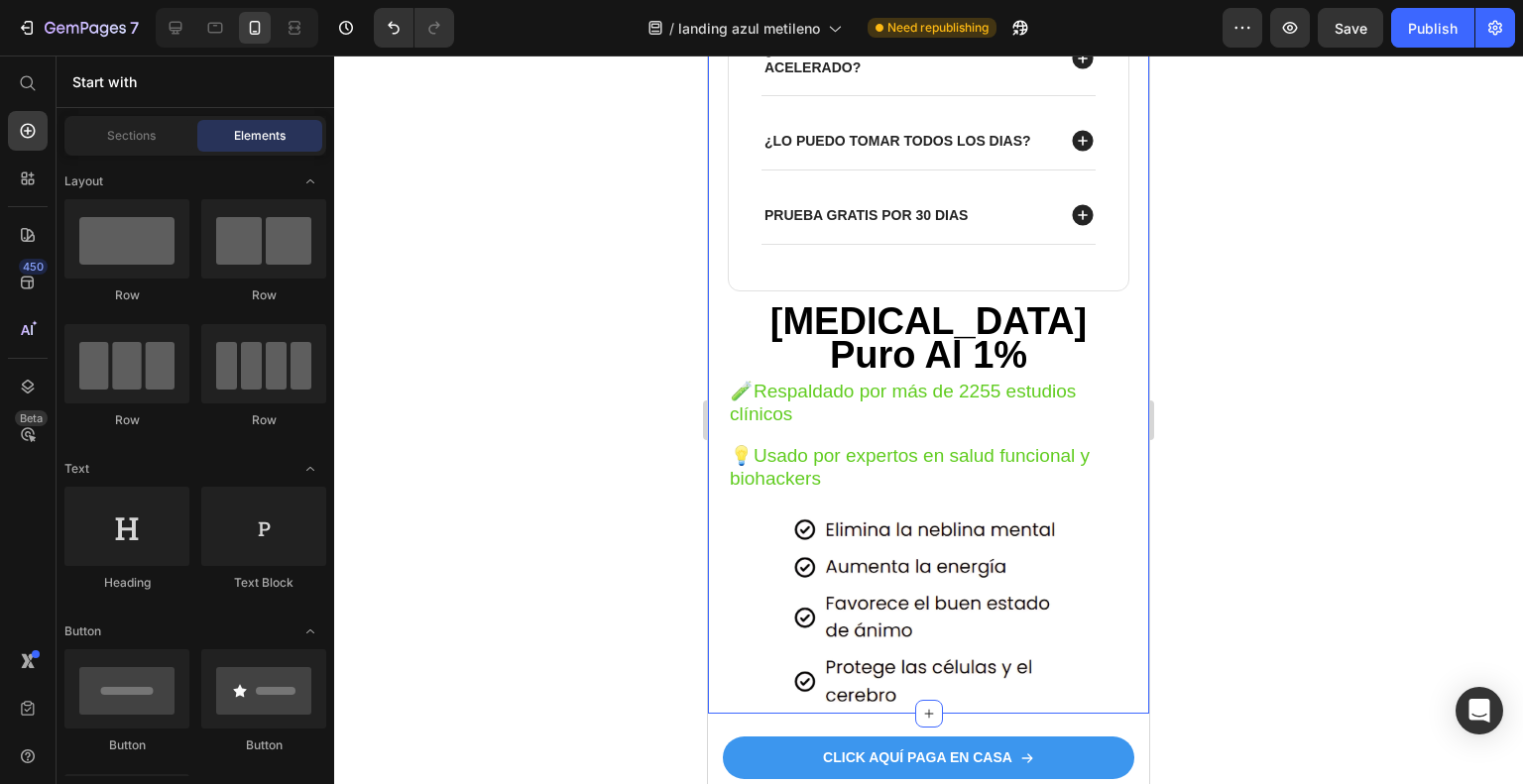 scroll, scrollTop: 1138, scrollLeft: 0, axis: vertical 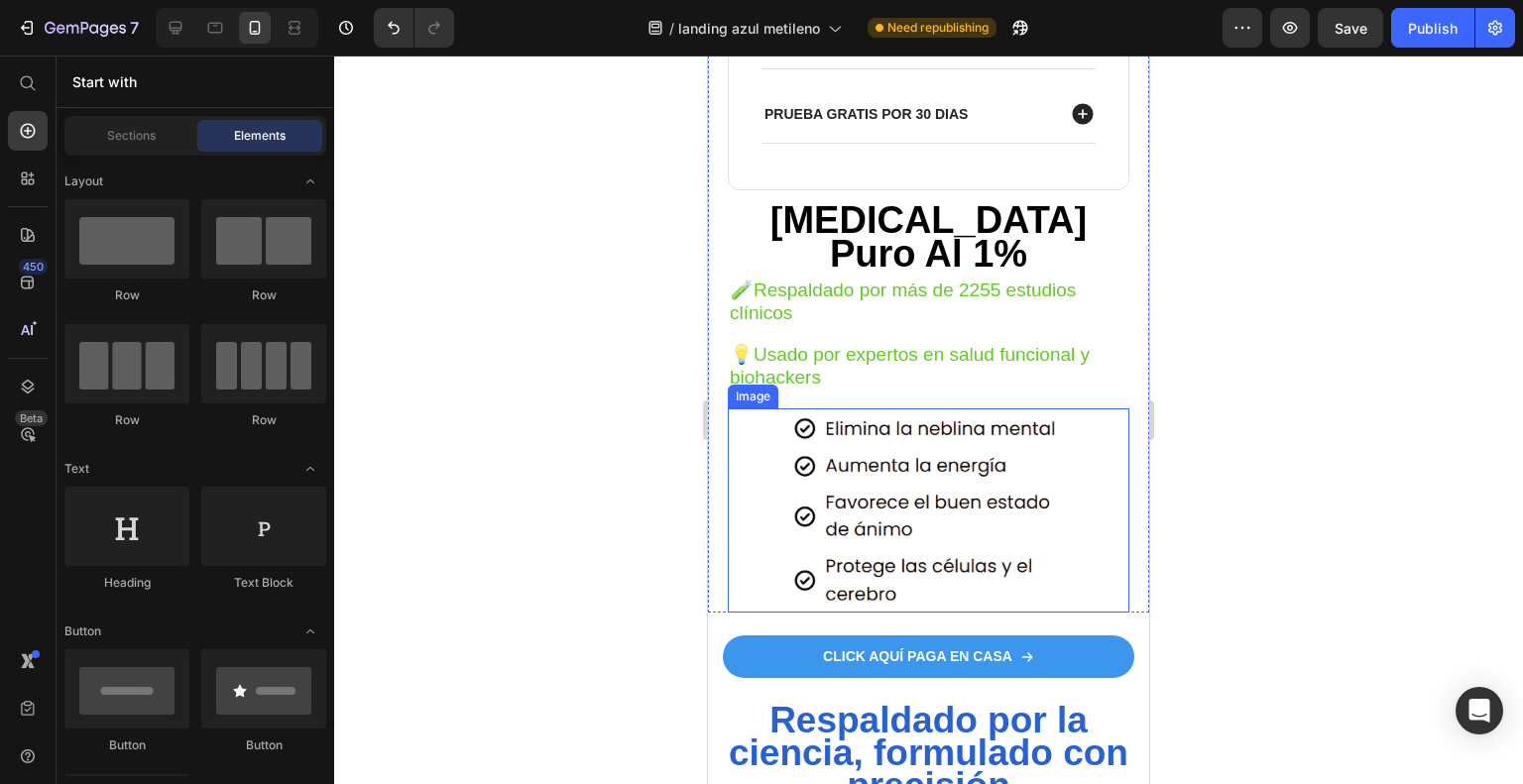 click at bounding box center (928, 510) 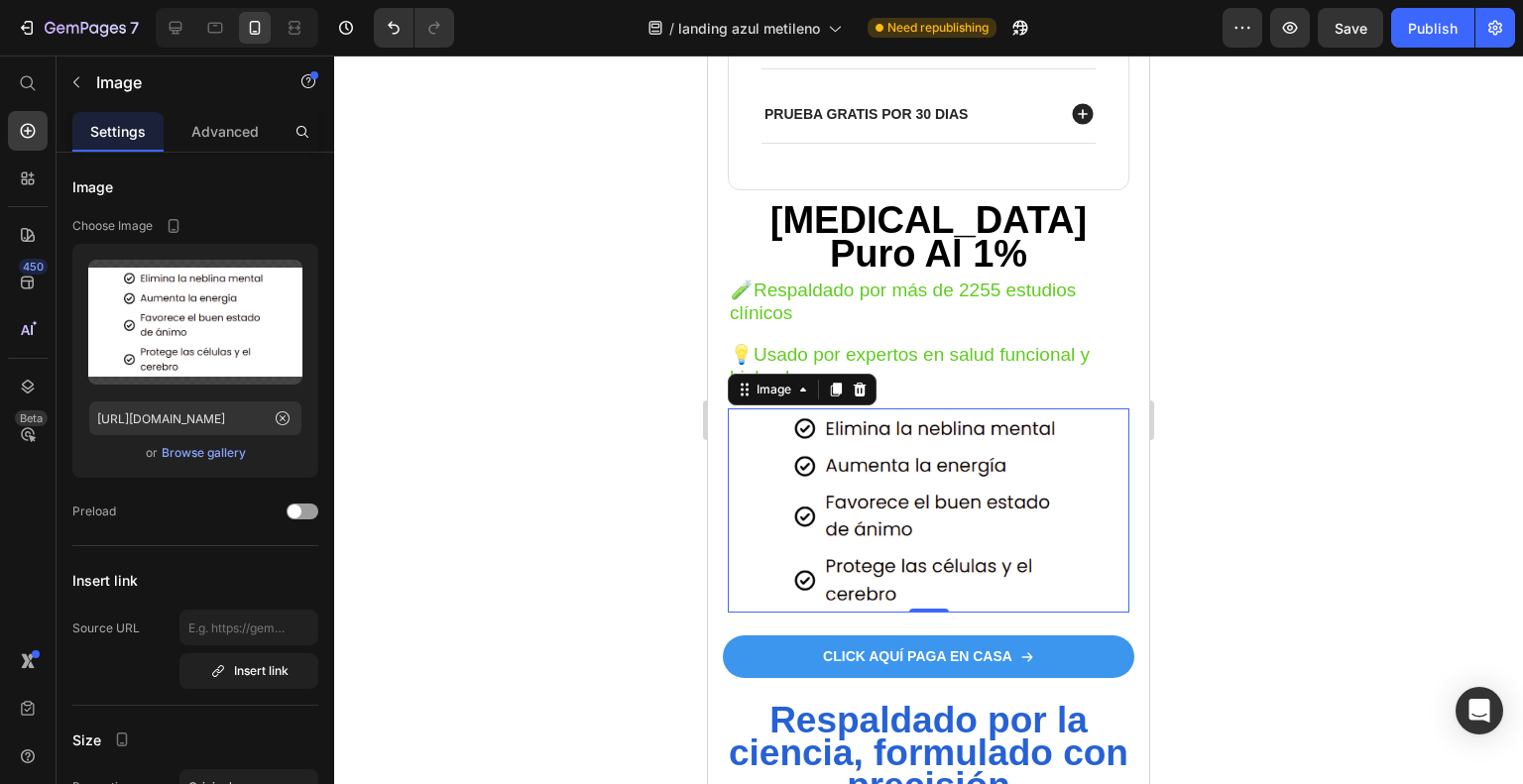 click 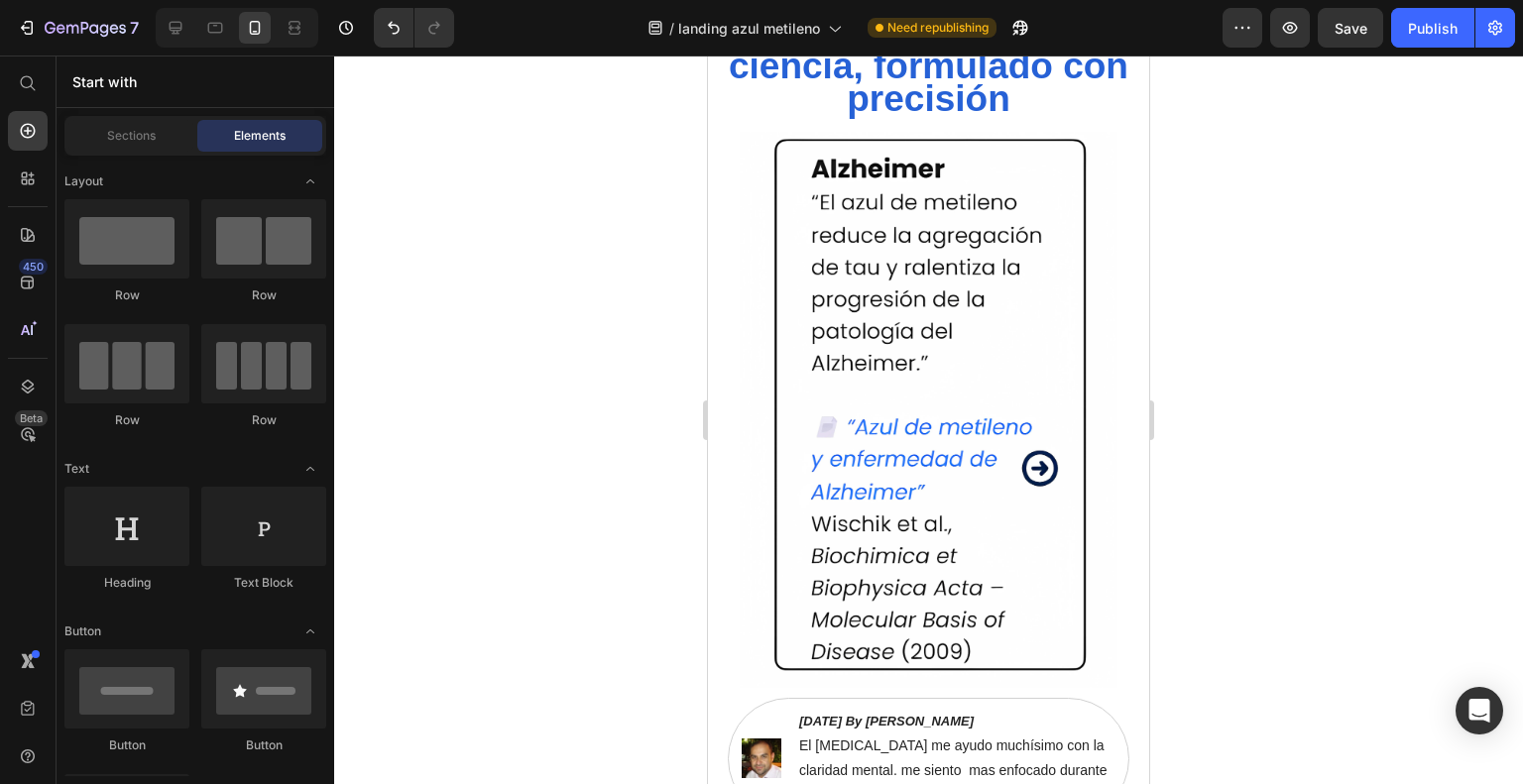 scroll, scrollTop: 1804, scrollLeft: 0, axis: vertical 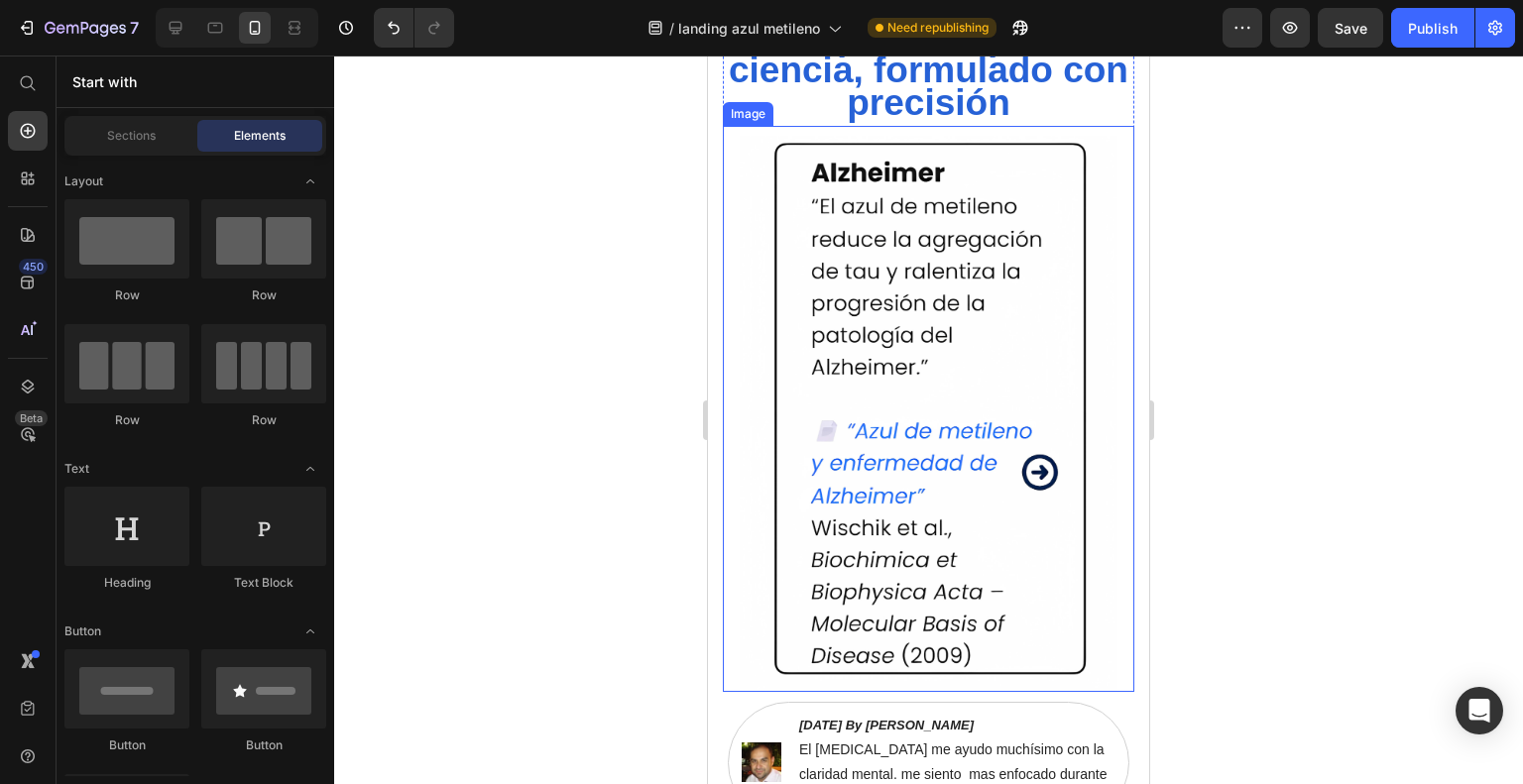 click at bounding box center (928, 408) 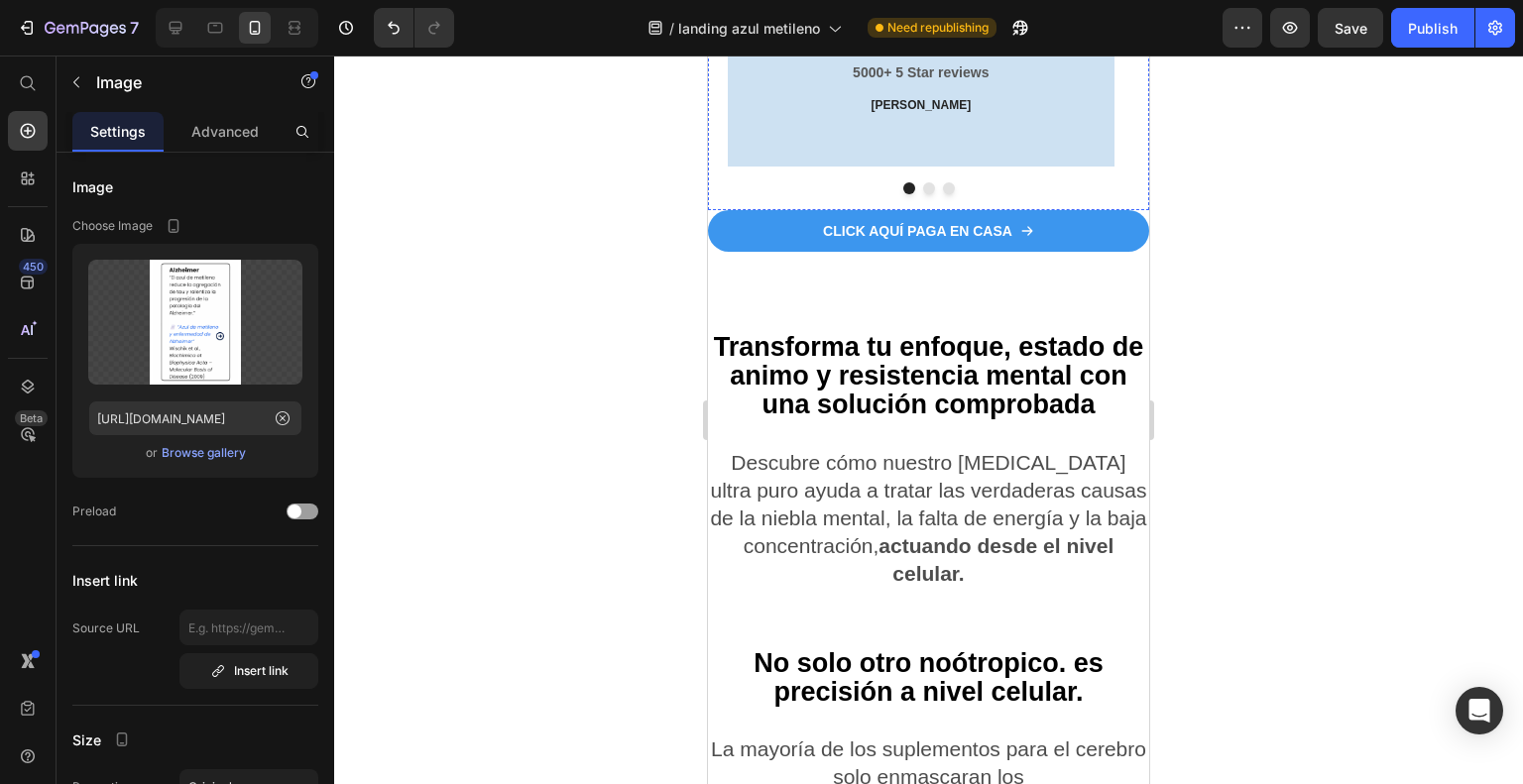 scroll, scrollTop: 3996, scrollLeft: 0, axis: vertical 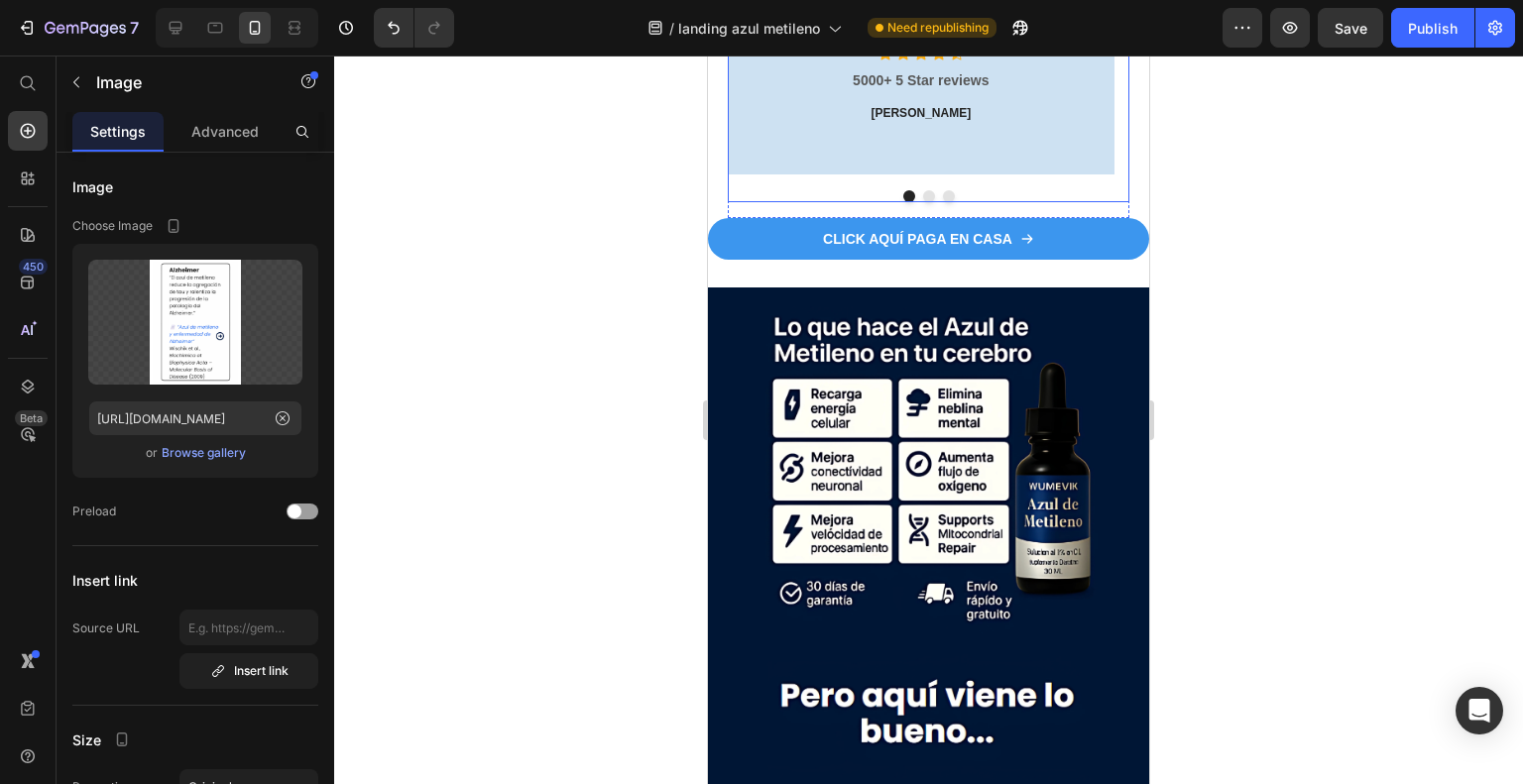 click on "Image “Tengo 42 años. Como bien, duermo decentemente, hago ejercicio de vez en cuando — así que no entendía por qué me sentía tan nublado mentalmente a las 10:30 a. m. todos los días. No estaba agotado, ni deprimido... solo no estaba lúcido. Como si siempre estuviera medio paso detrás de mis pensamientos. Probé MB [PERSON_NAME] por curiosidad, y después de unos días fue como si alguien encendiera el interruptor otra vez. Sin subidones, sin caídas. ¡Ojalá lo hubiera encontrado antes!” Text block                Icon                Icon                Icon                Icon
Icon Icon List Hoz 5000+ 5 Star reviews Text block [PERSON_NAME] Text block" at bounding box center [921, -29] 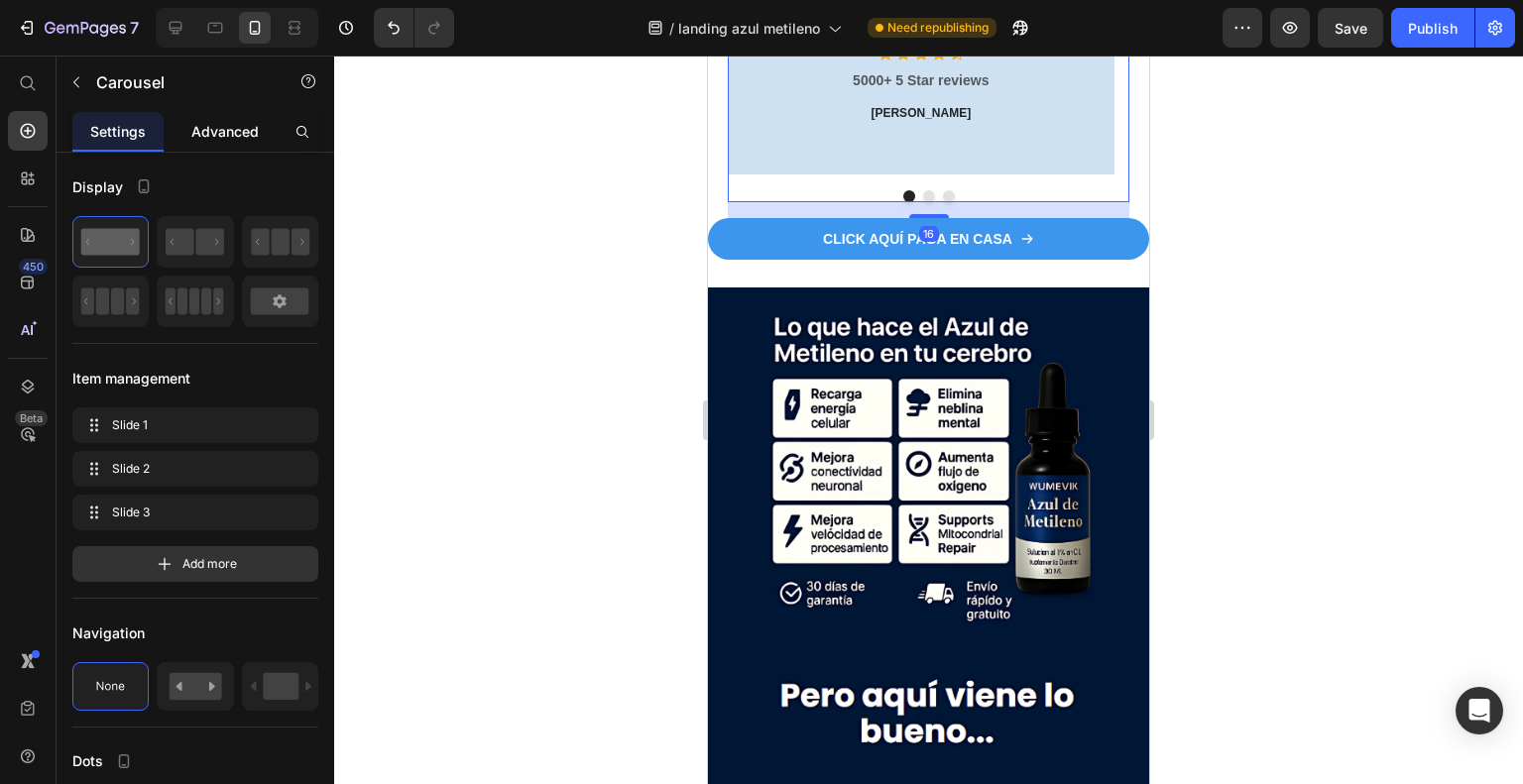 click on "Advanced" at bounding box center [225, 131] 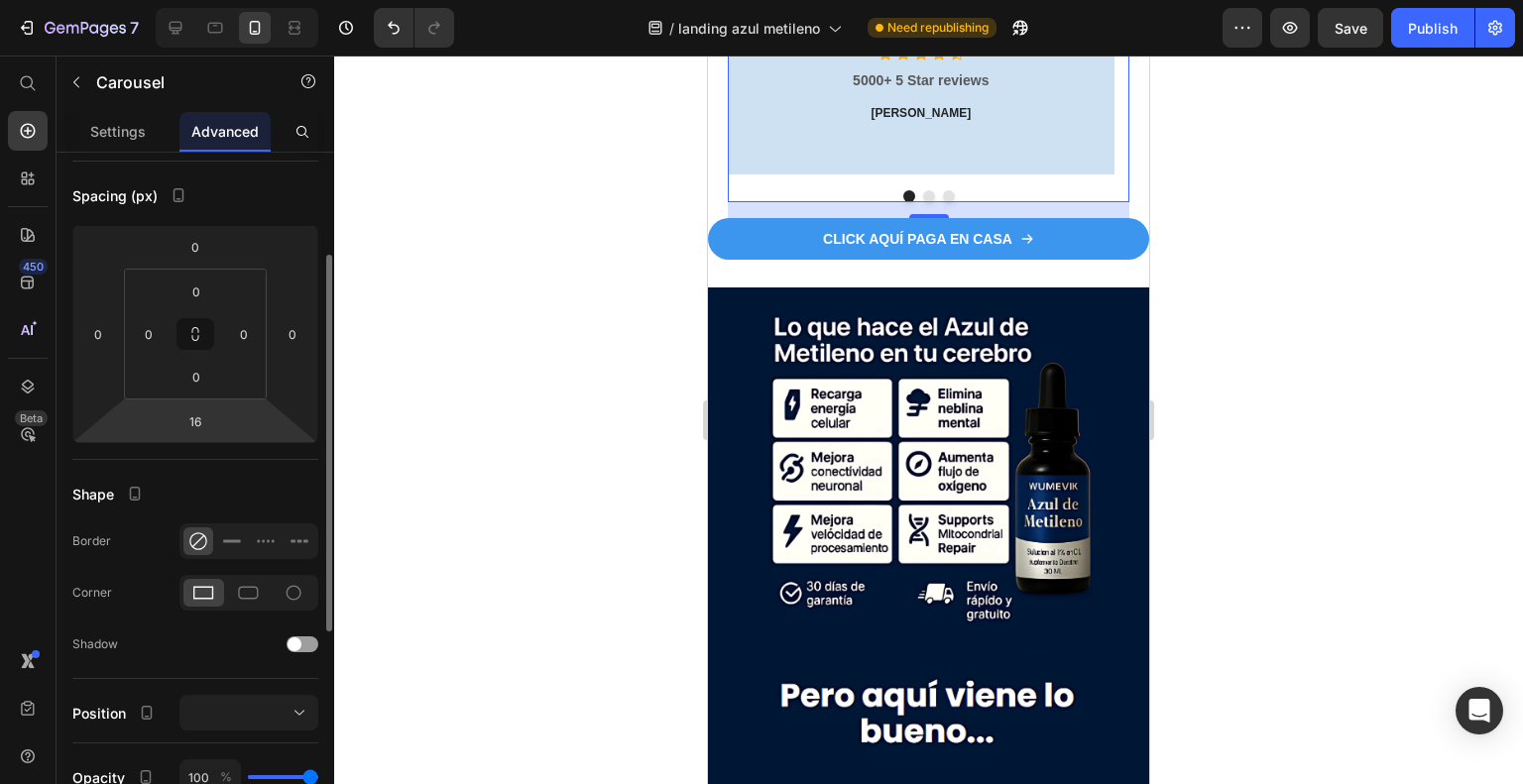 scroll, scrollTop: 189, scrollLeft: 0, axis: vertical 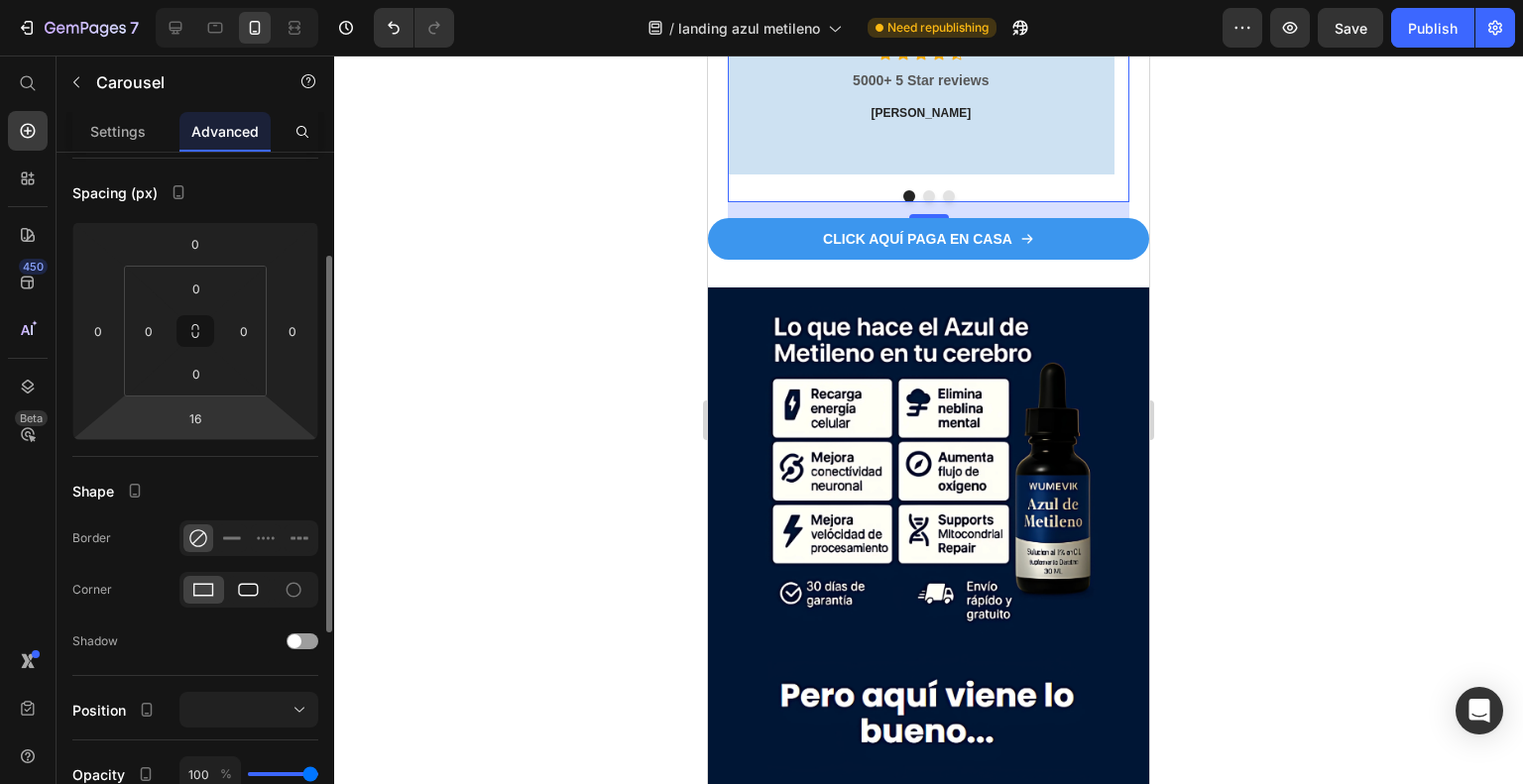 click 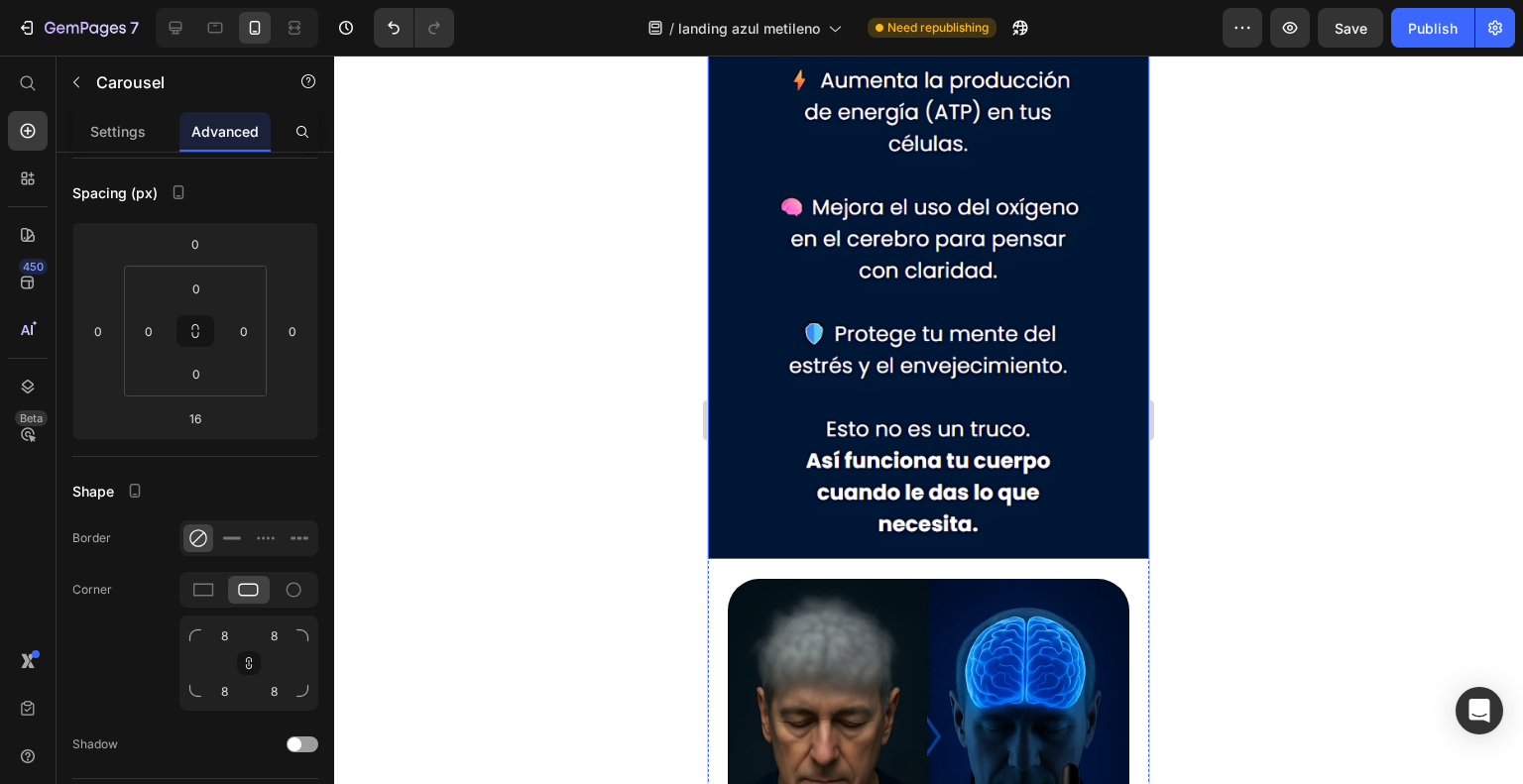 click at bounding box center [928, -110] 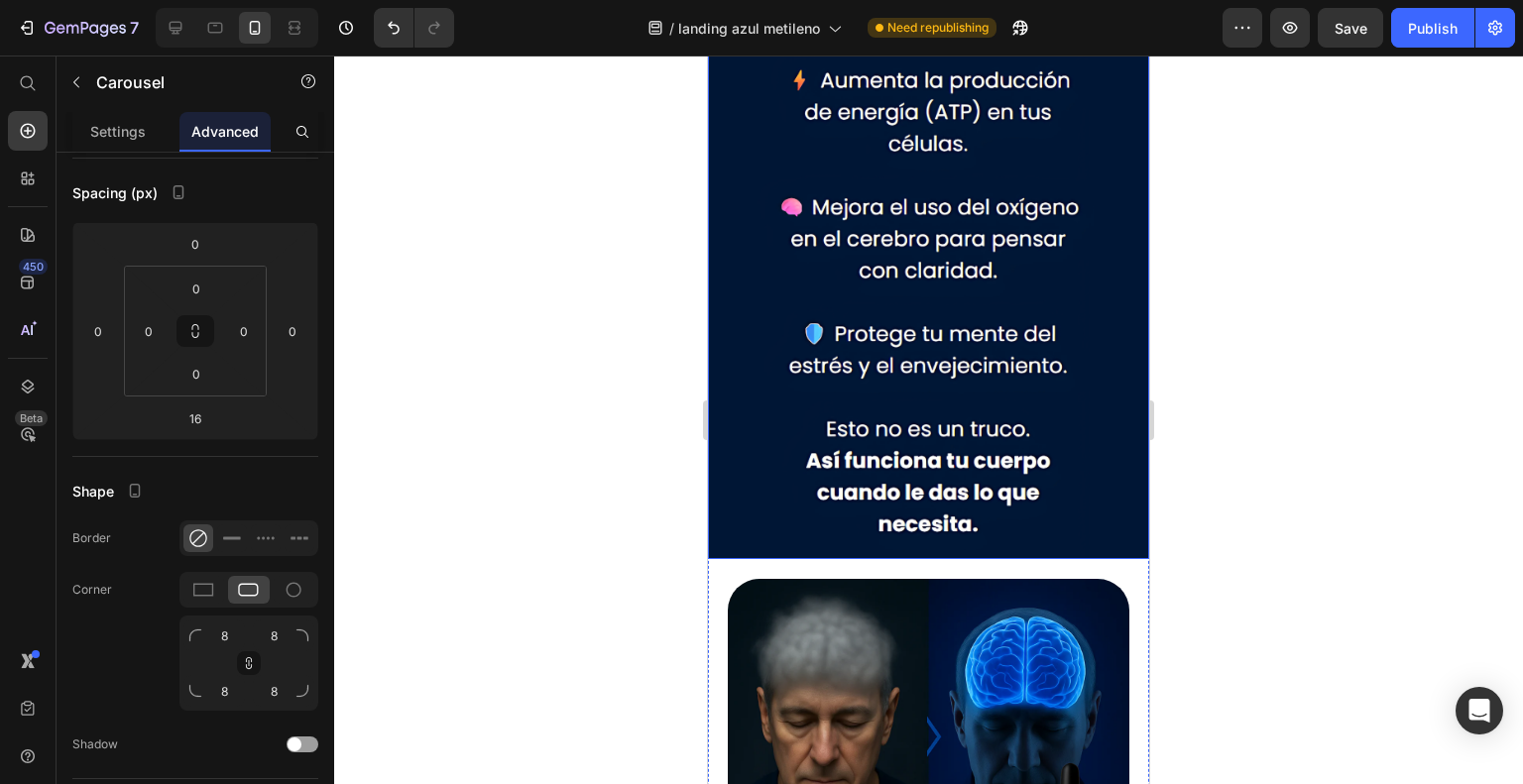 scroll, scrollTop: 5051, scrollLeft: 0, axis: vertical 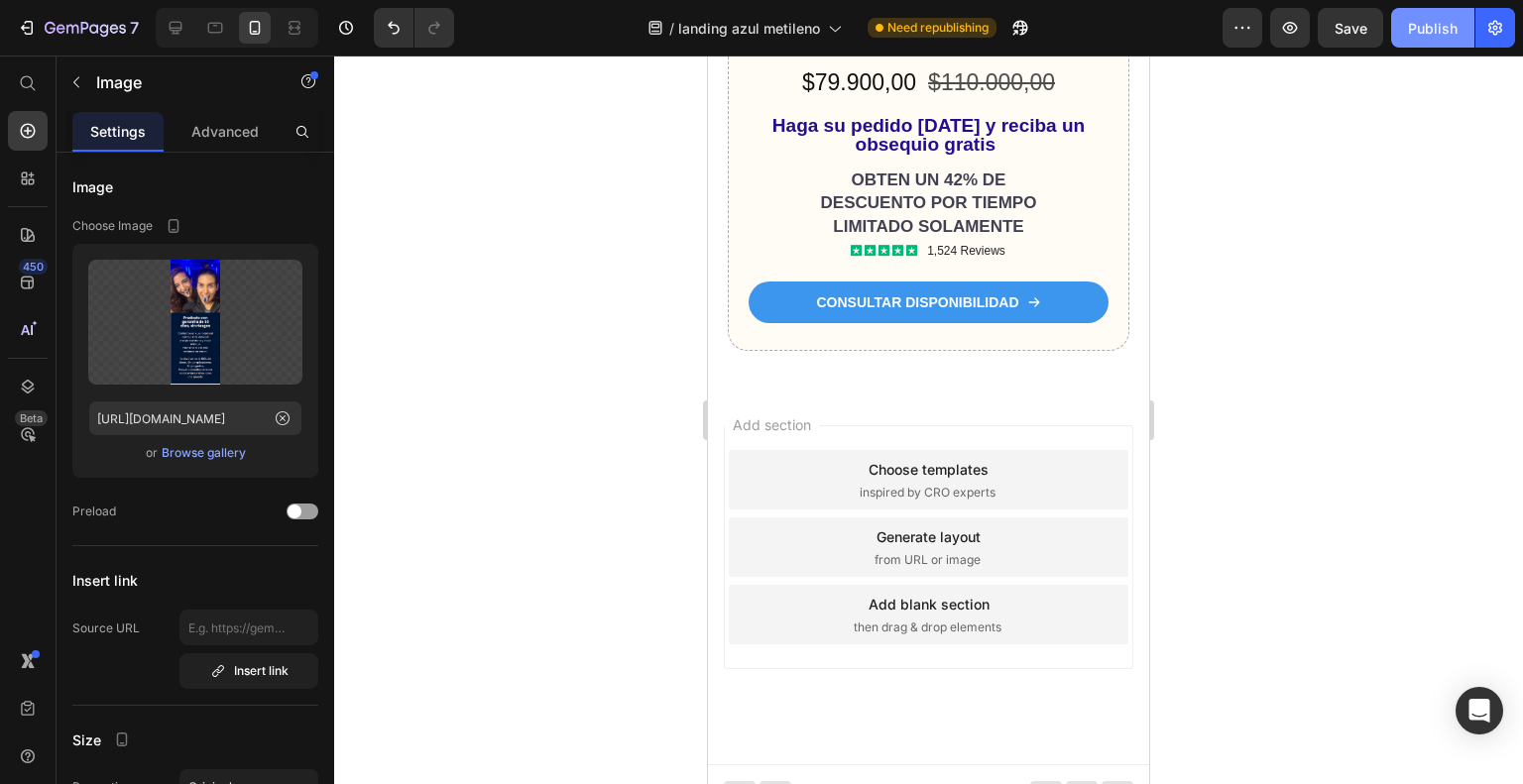 click on "Publish" at bounding box center [1433, 28] 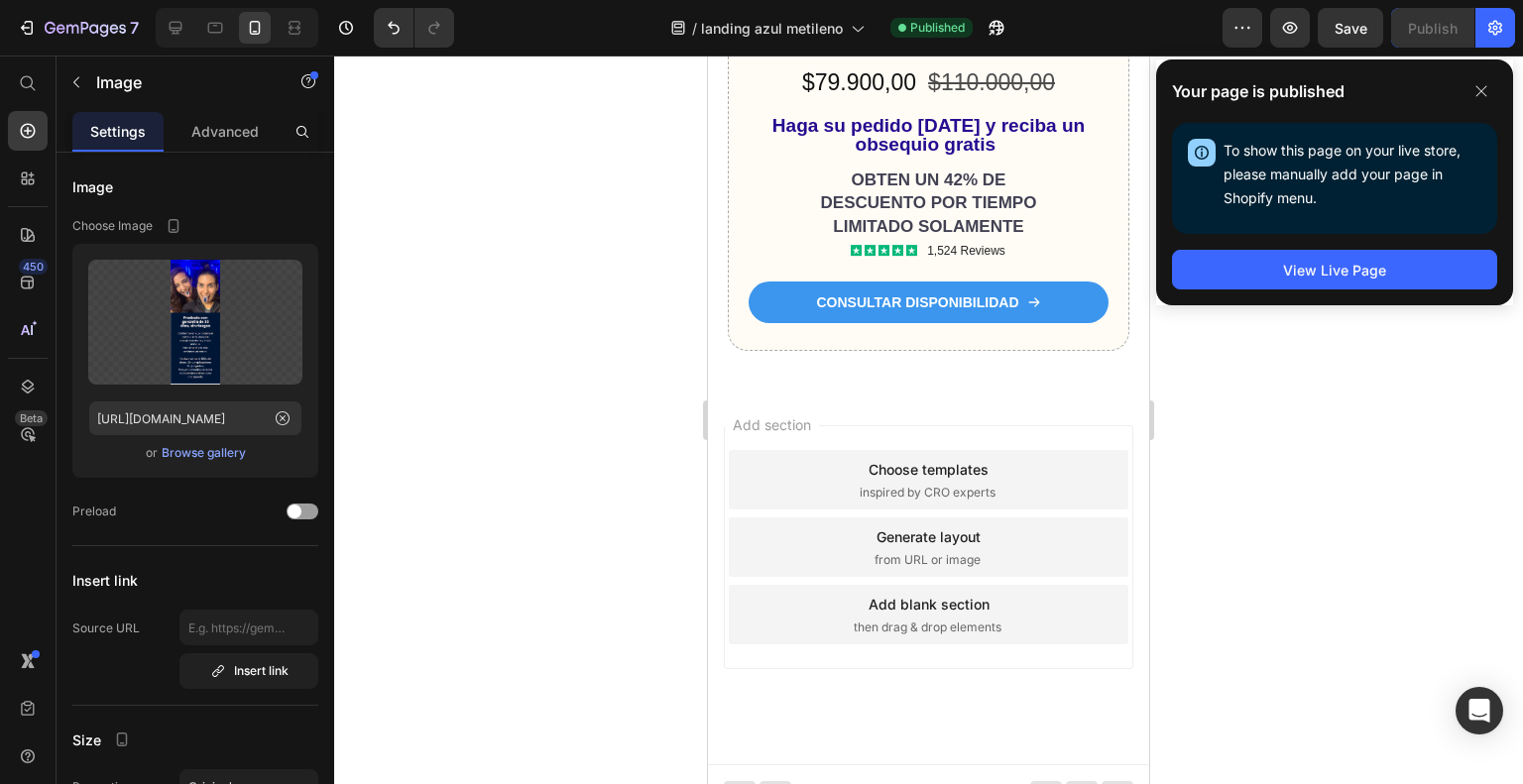 click 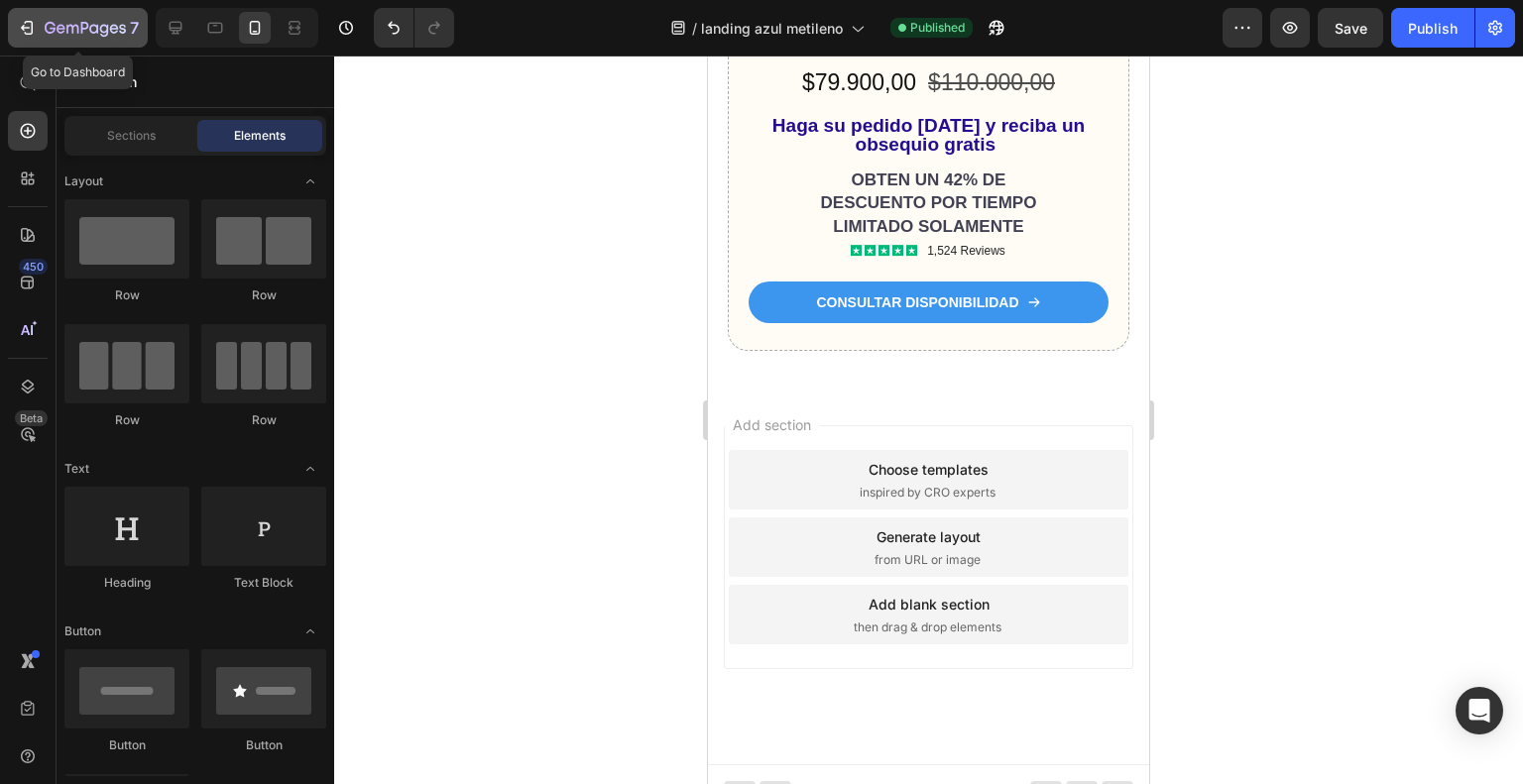 click 